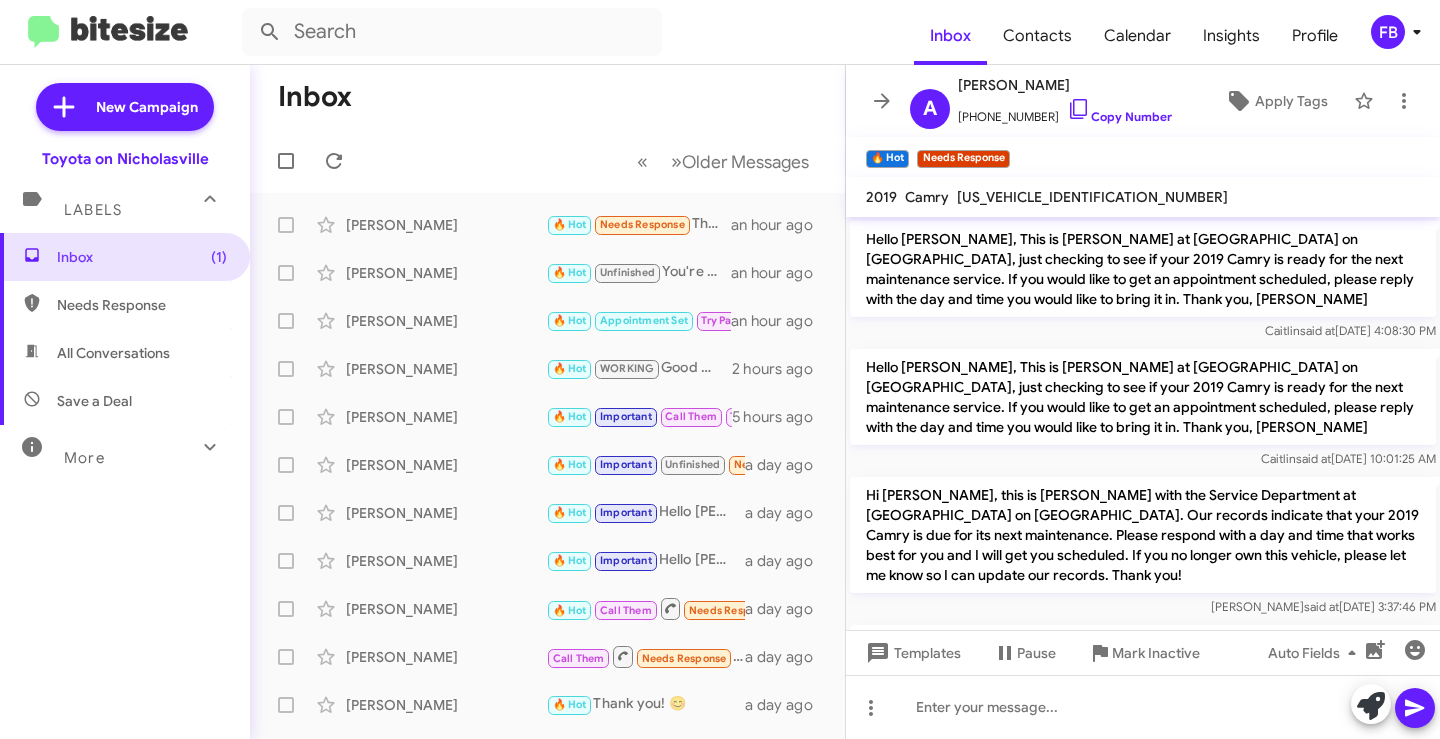 scroll, scrollTop: 0, scrollLeft: 0, axis: both 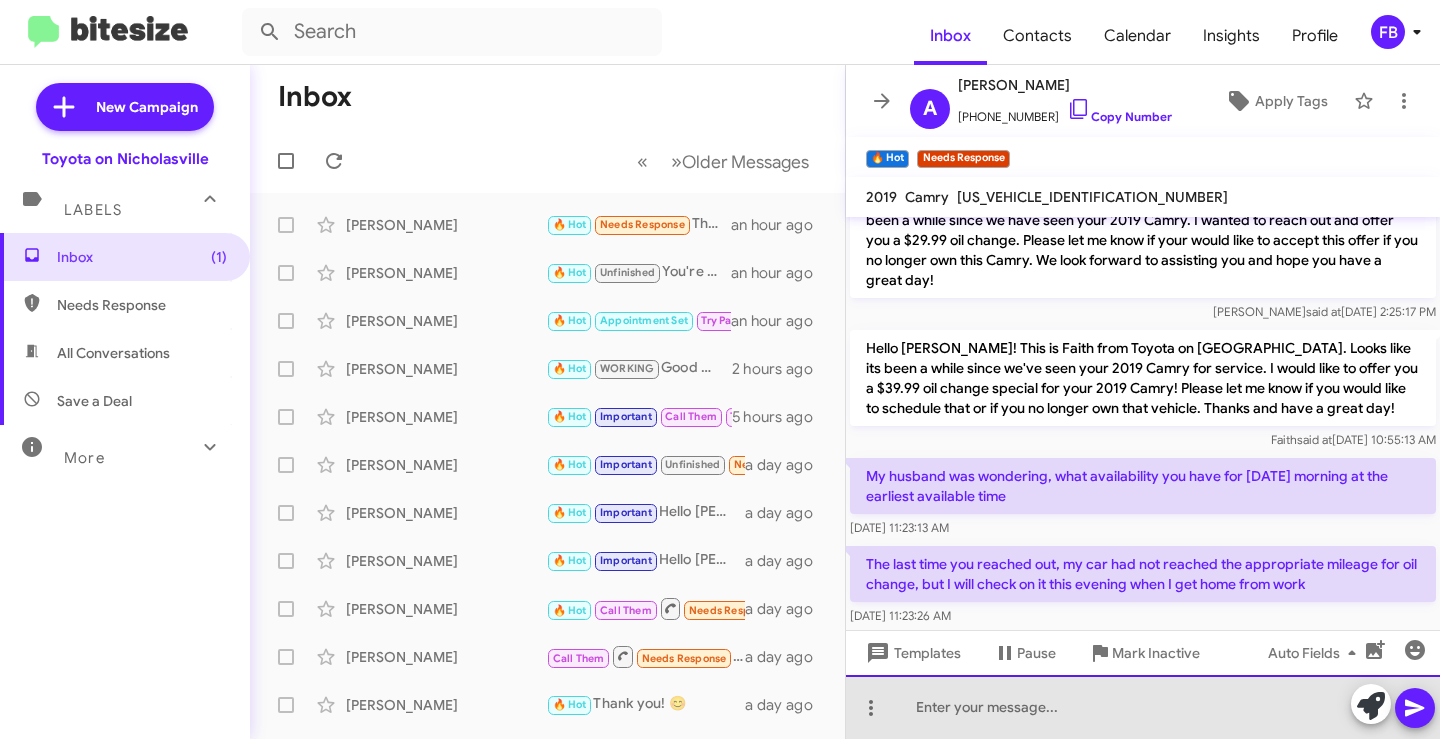 click 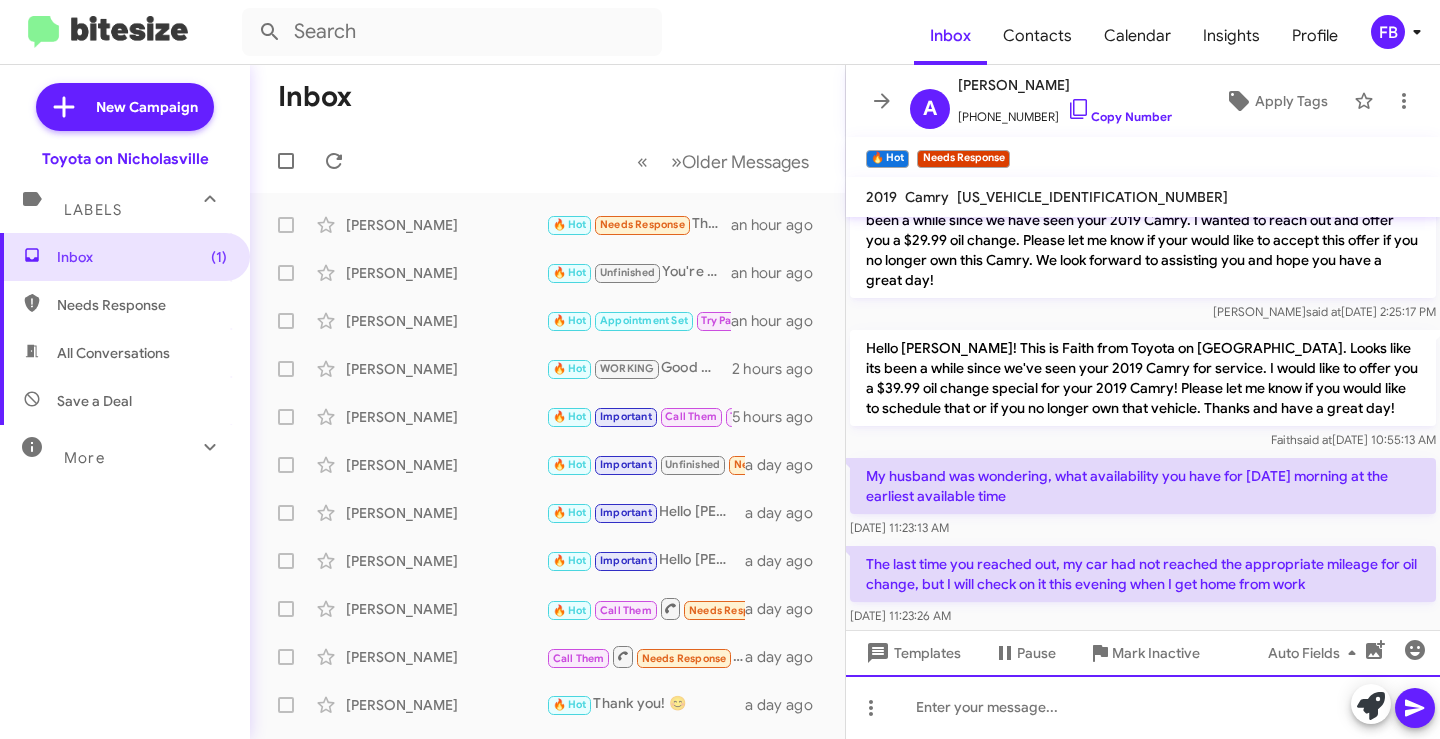 type 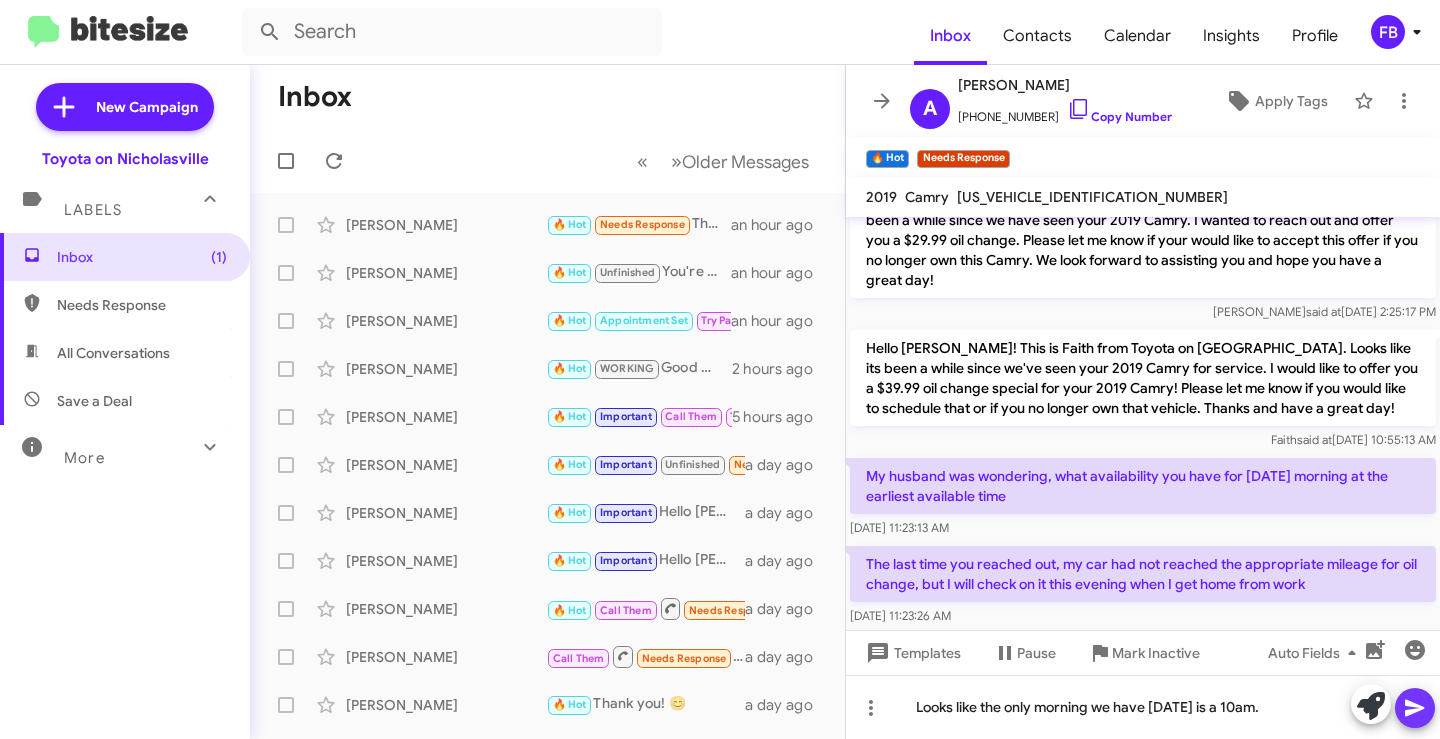 click 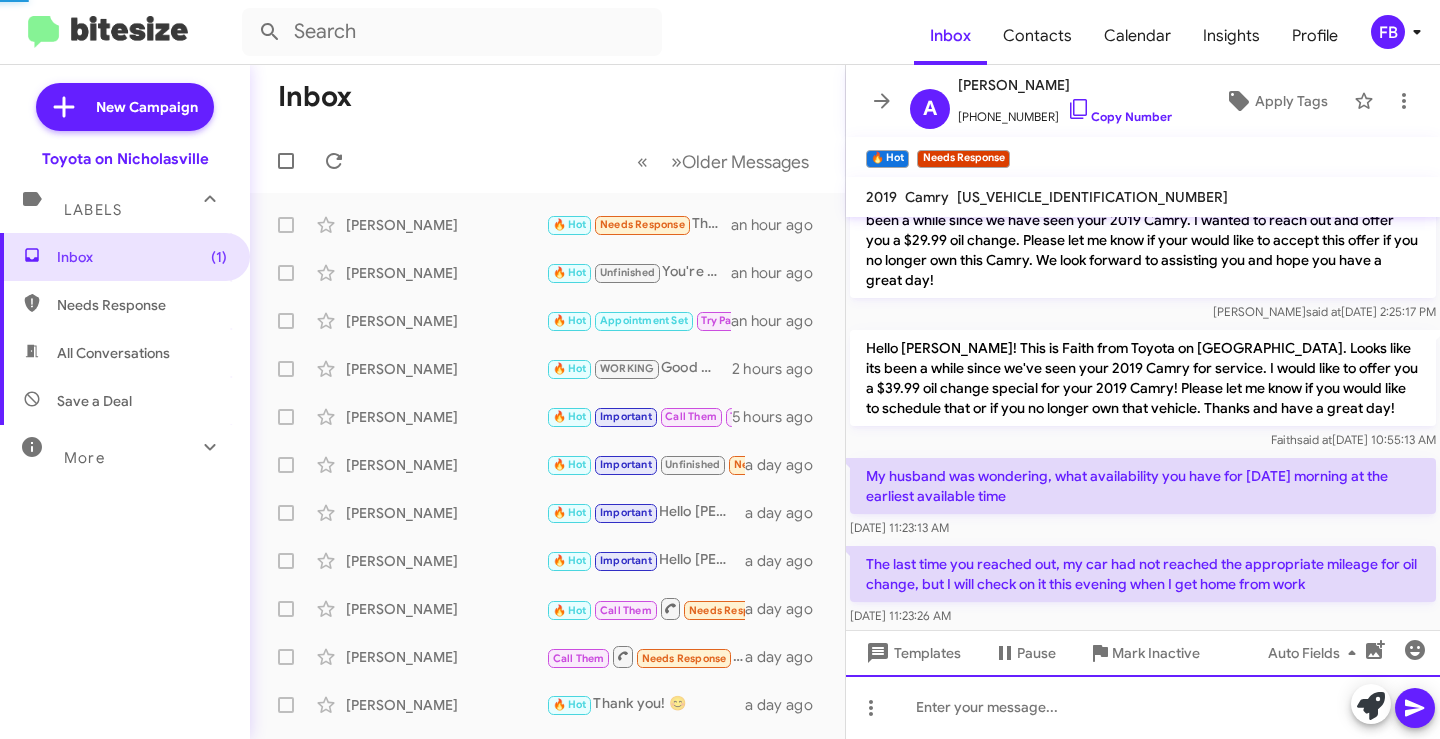 scroll, scrollTop: 0, scrollLeft: 0, axis: both 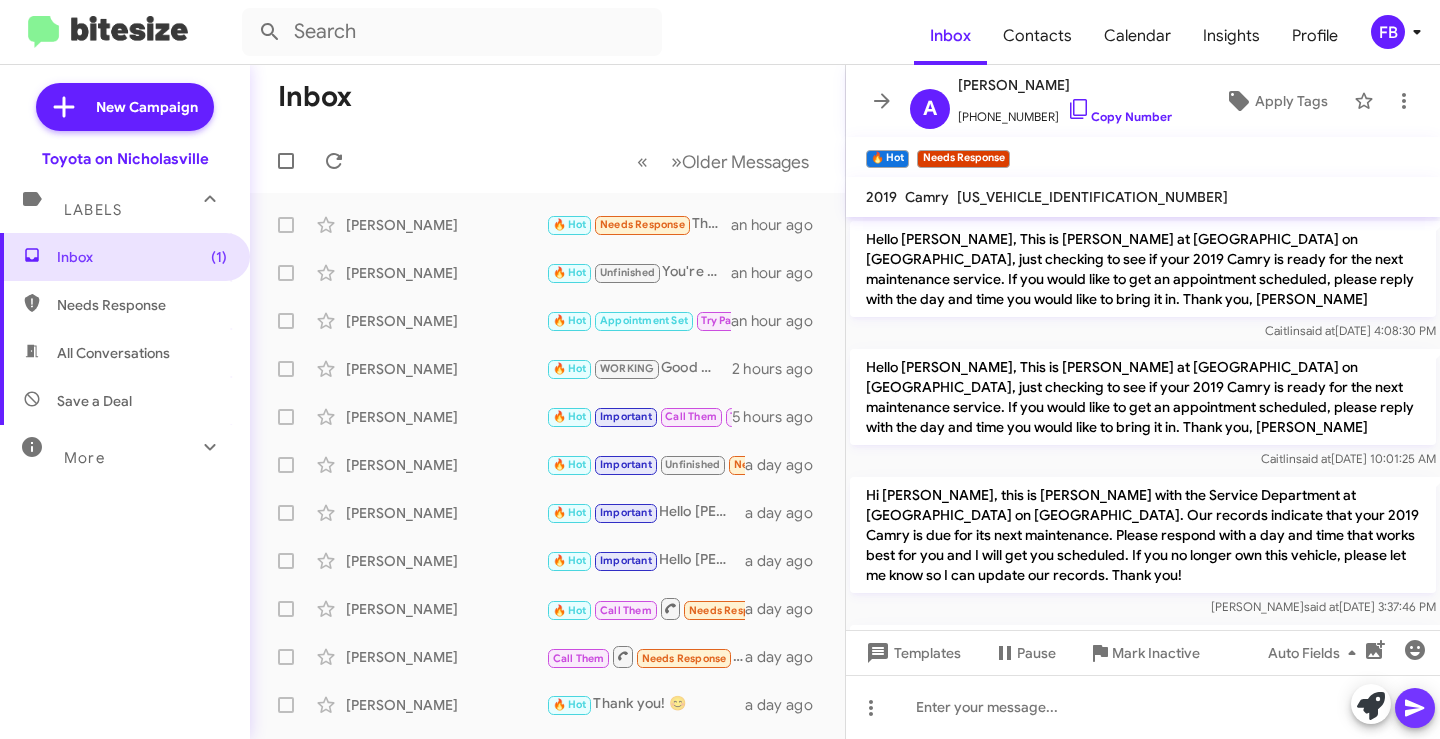 drag, startPoint x: 1426, startPoint y: 700, endPoint x: 1439, endPoint y: 677, distance: 26.41969 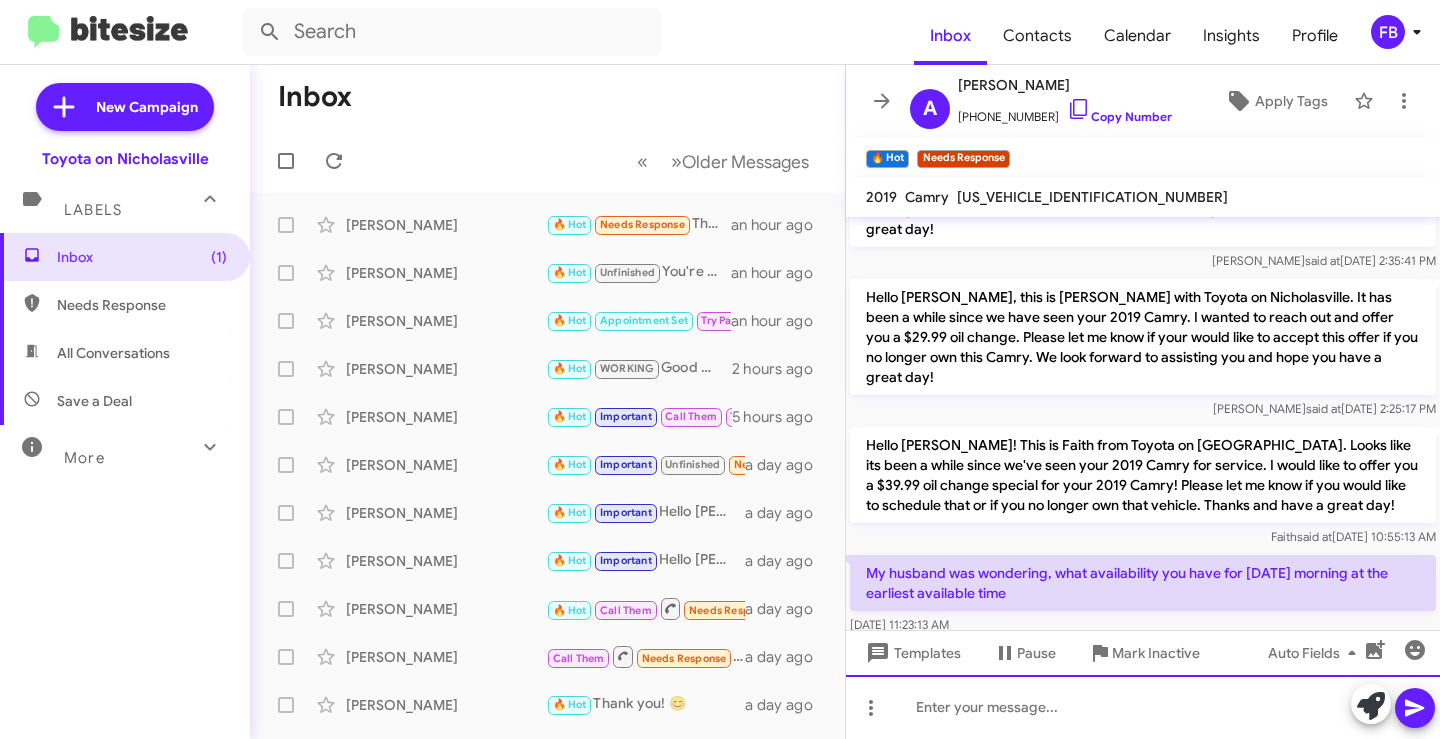 scroll, scrollTop: 4676, scrollLeft: 0, axis: vertical 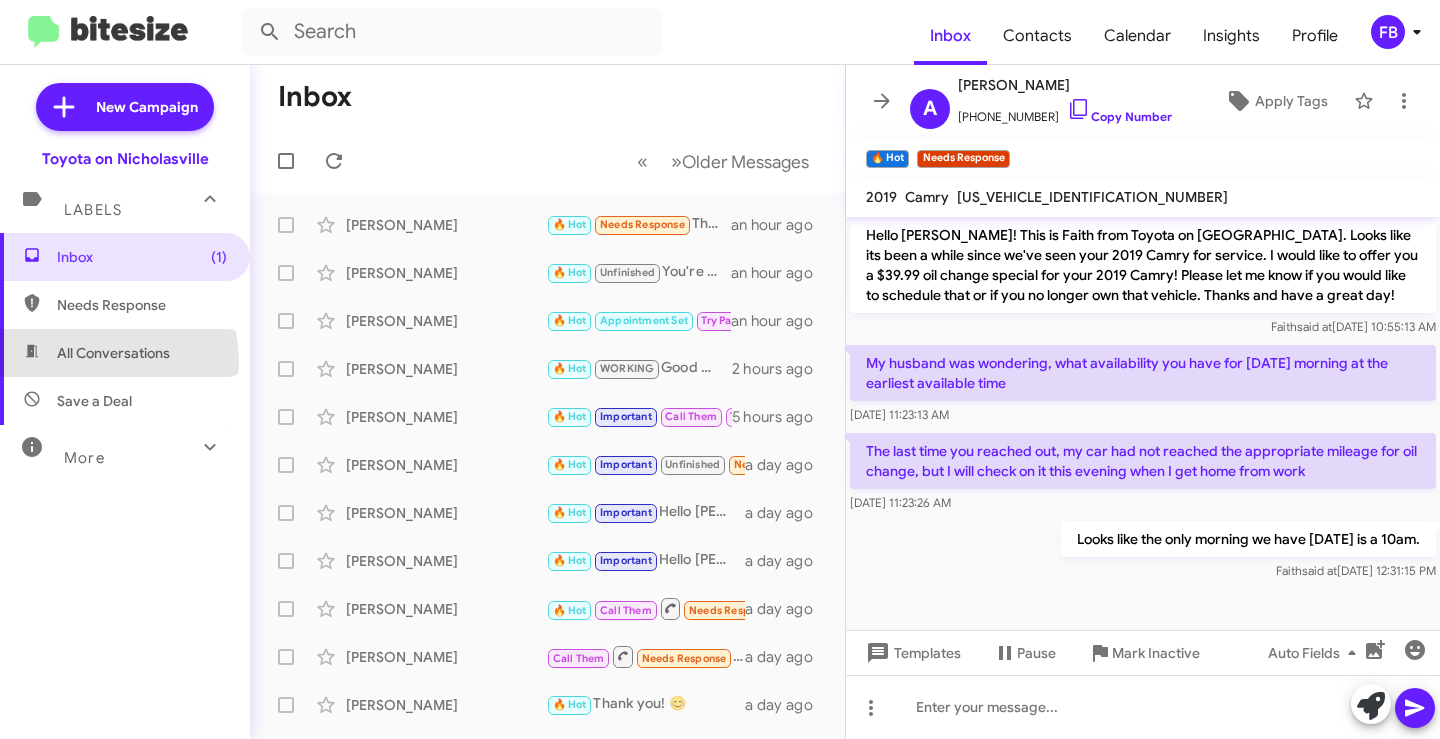 click on "All Conversations" at bounding box center (113, 353) 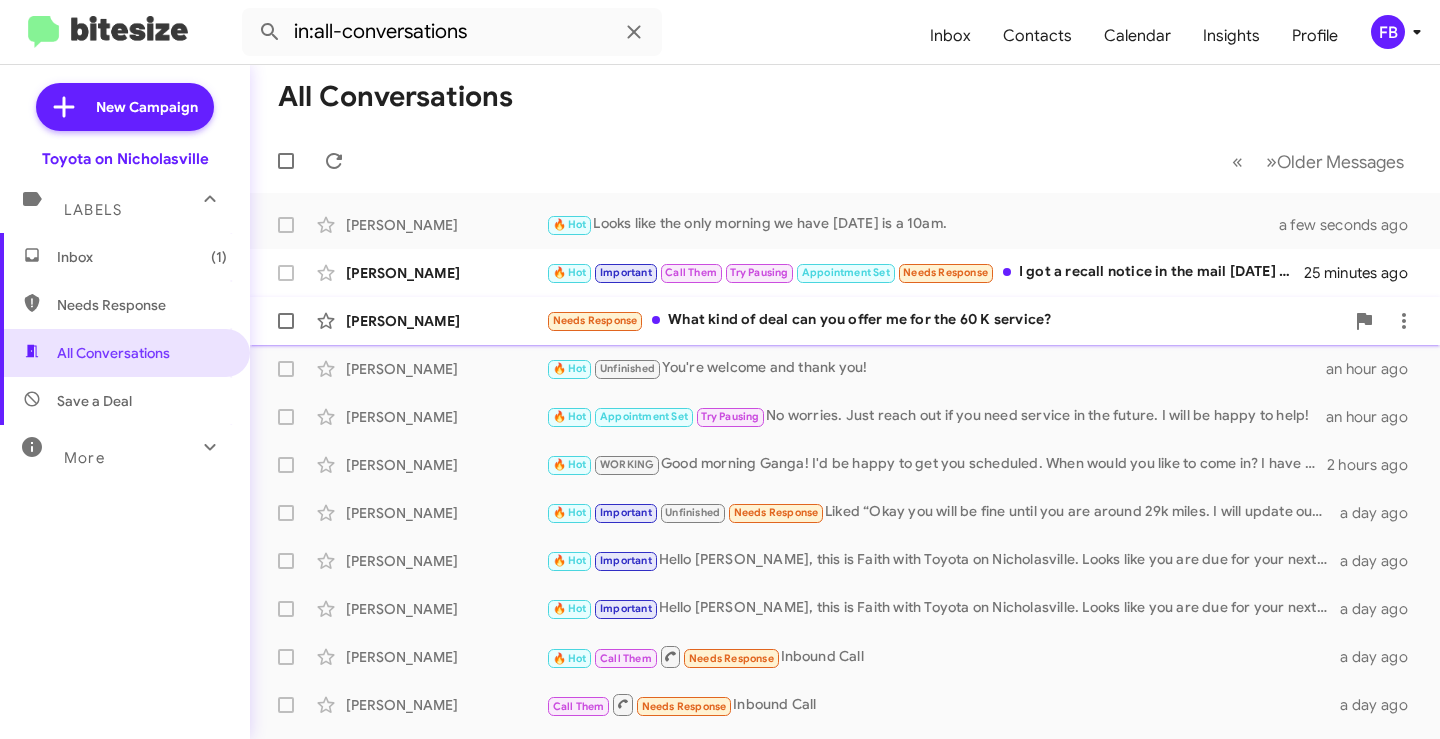 click on "Needs Response   What kind of deal can you offer me for the 60 K service?" 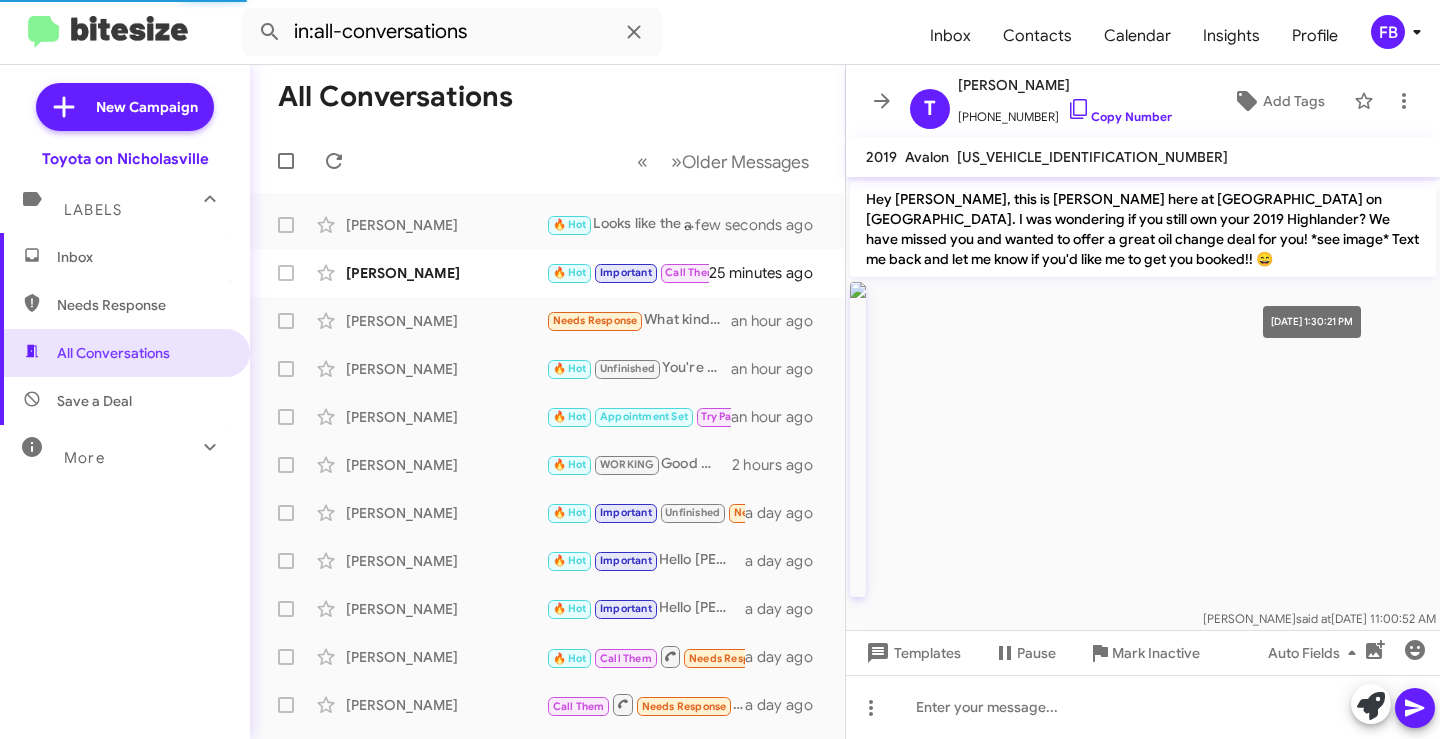 scroll, scrollTop: 2746, scrollLeft: 0, axis: vertical 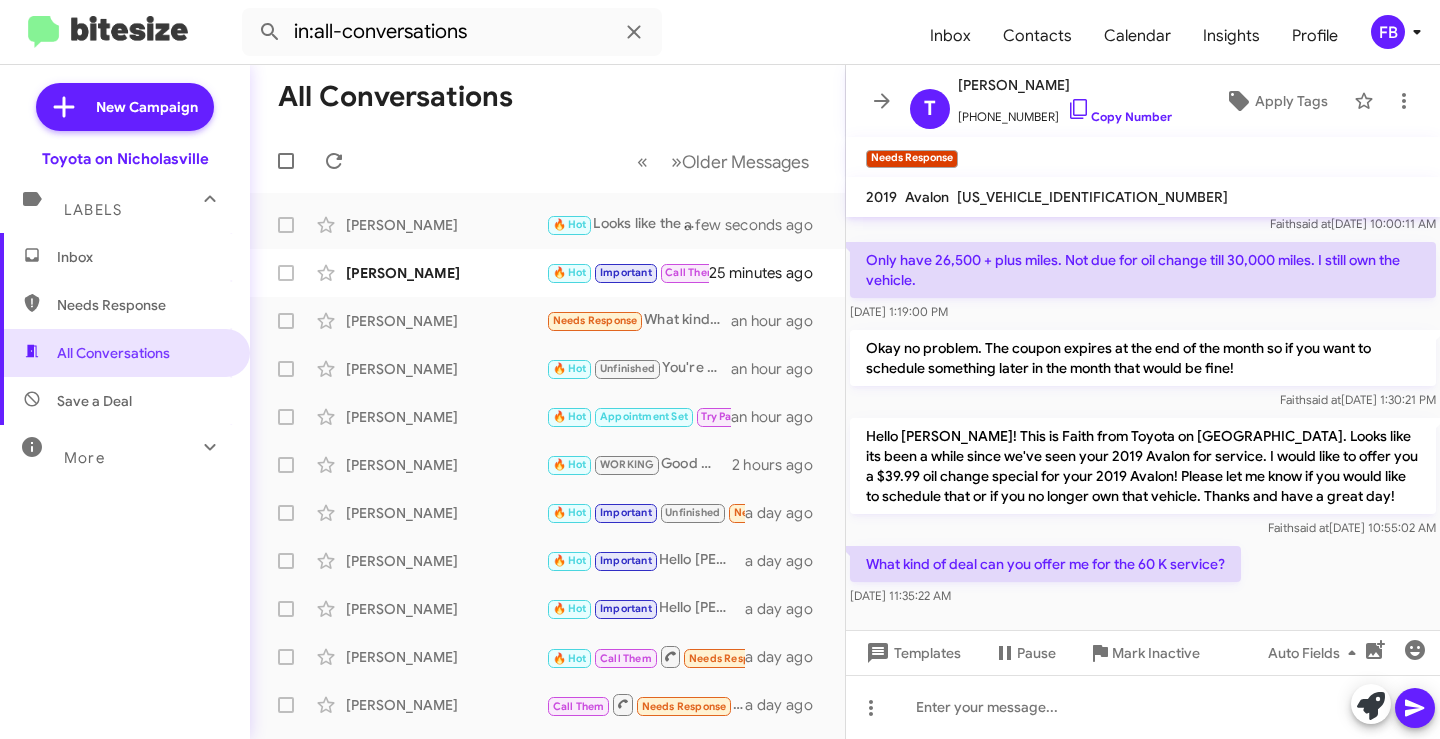 click on "[US_VEHICLE_IDENTIFICATION_NUMBER]" 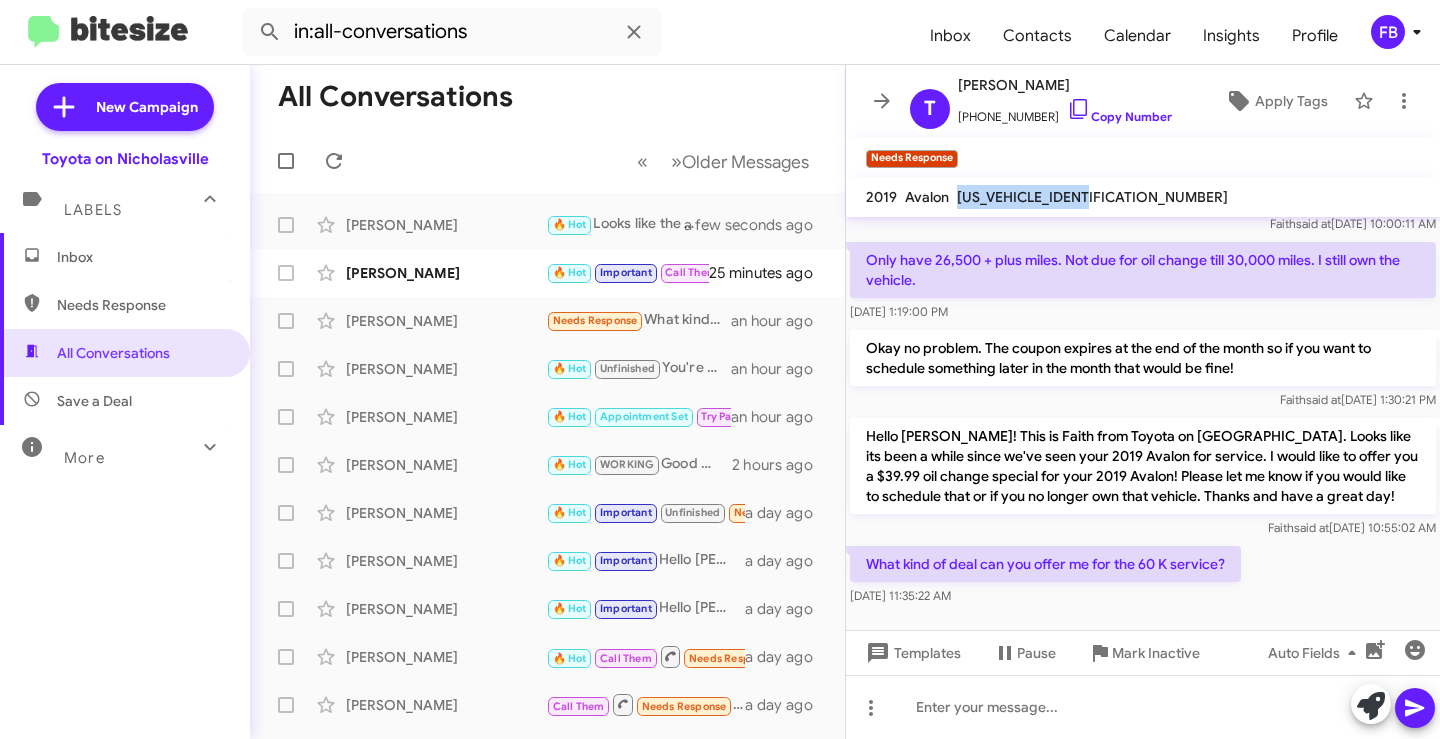 click on "[US_VEHICLE_IDENTIFICATION_NUMBER]" 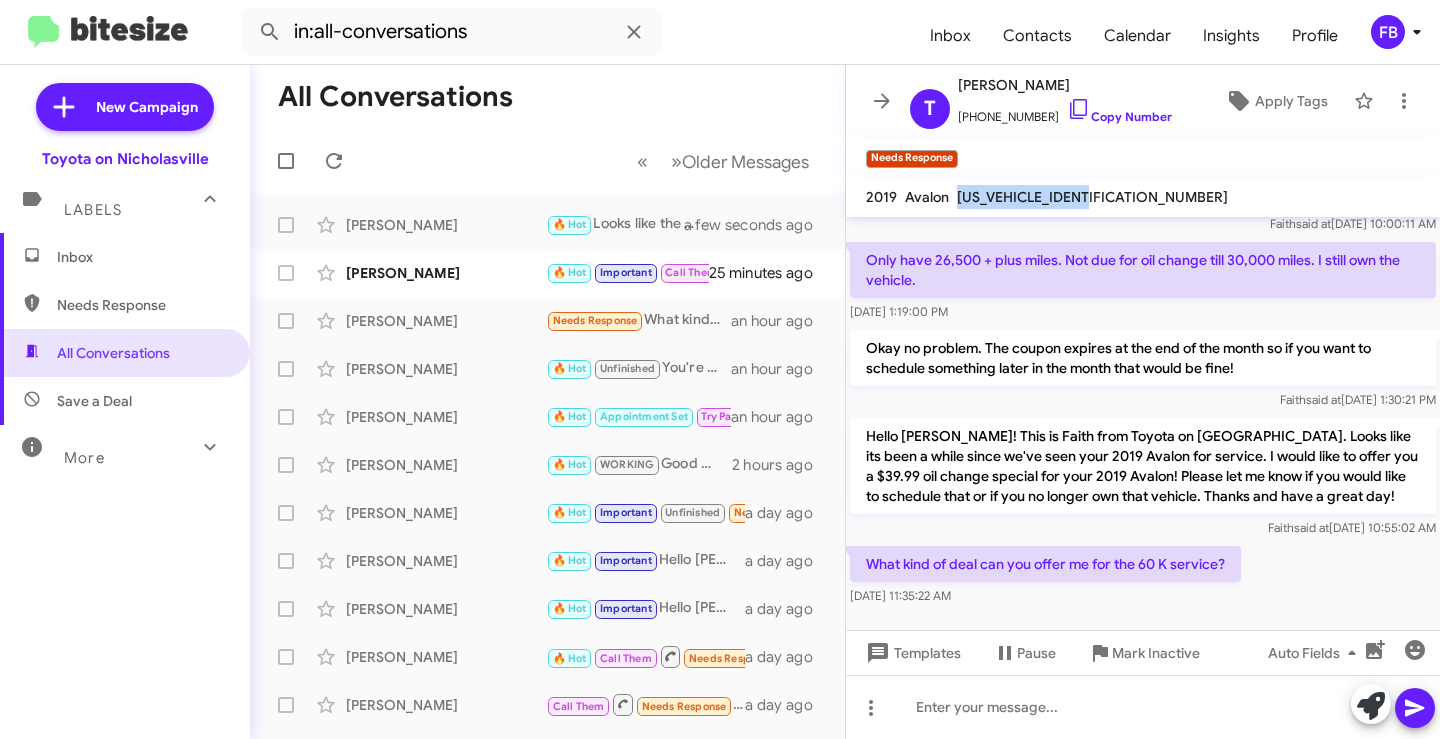 copy on "[US_VEHICLE_IDENTIFICATION_NUMBER]" 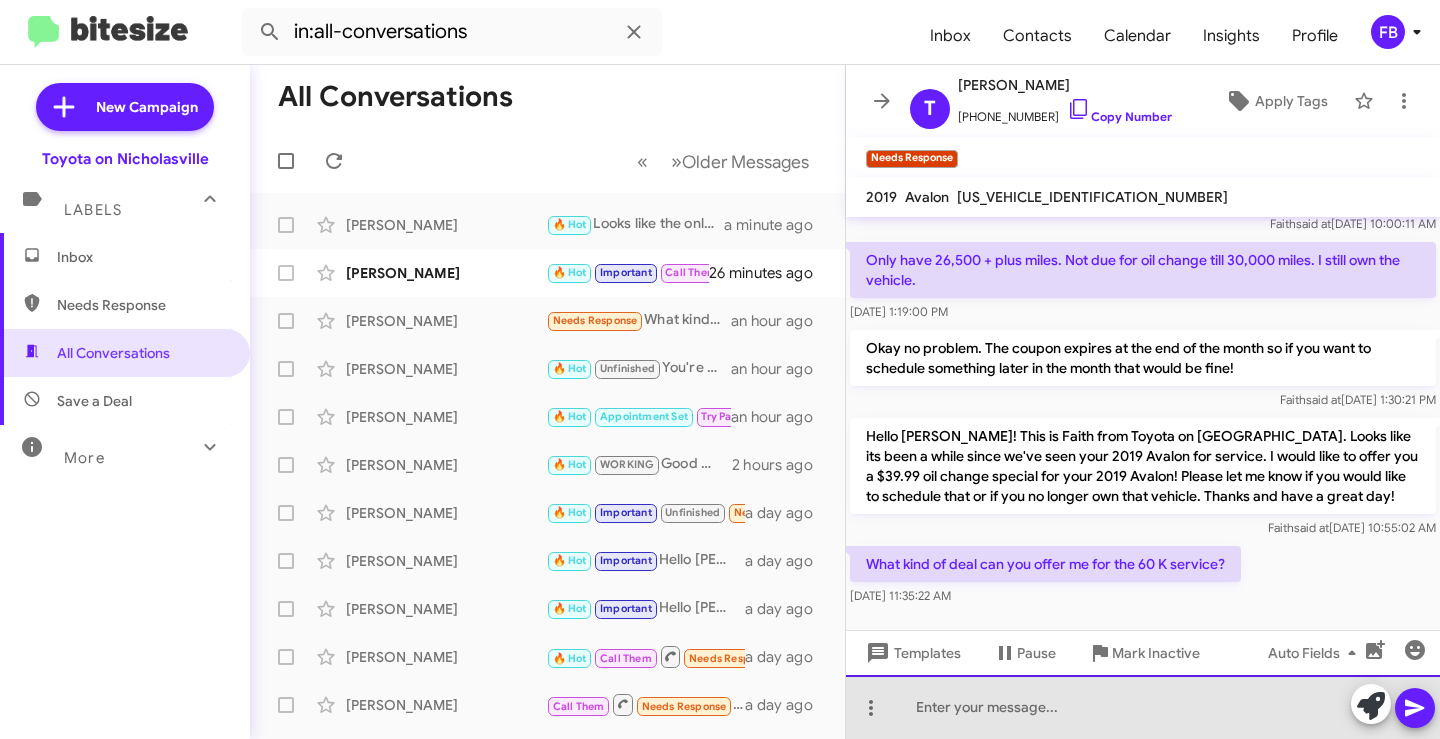 drag, startPoint x: 960, startPoint y: 724, endPoint x: 960, endPoint y: 700, distance: 24 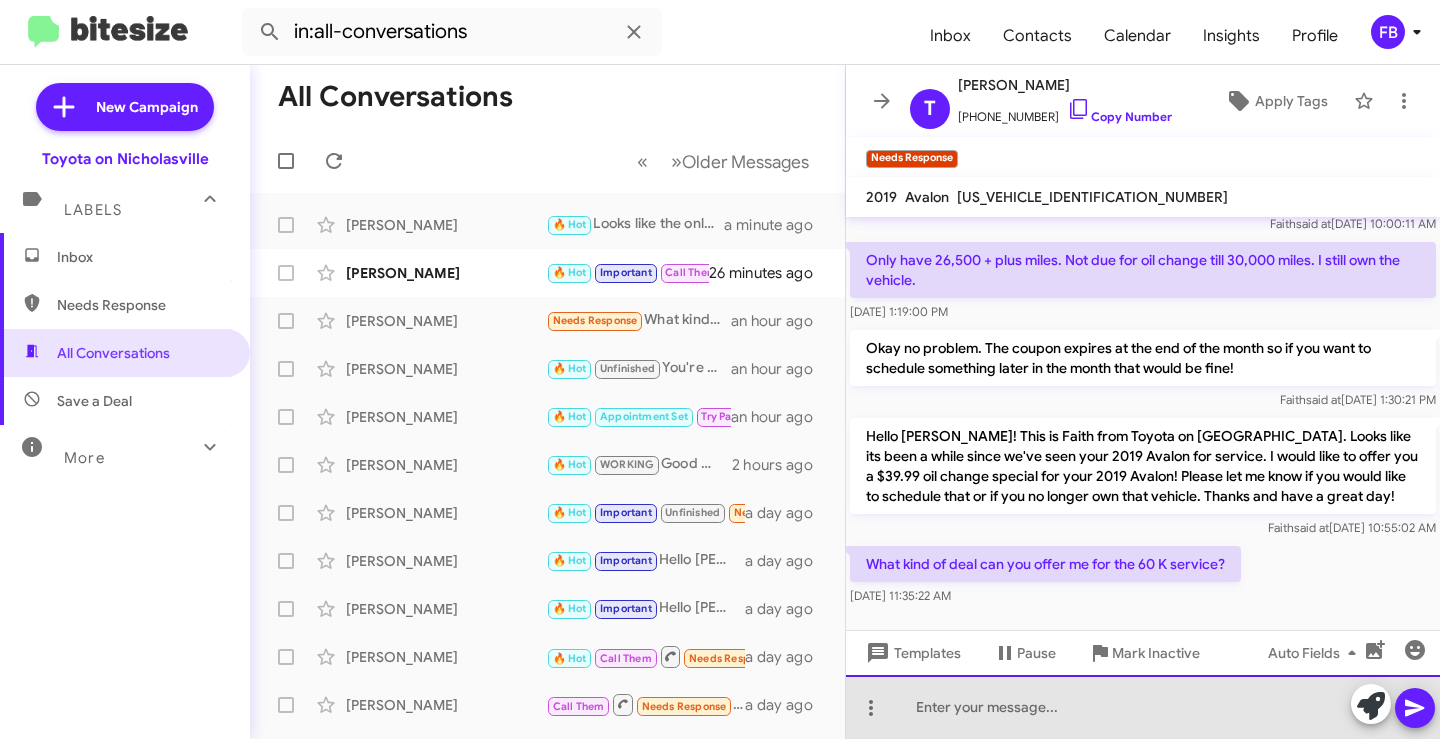 click 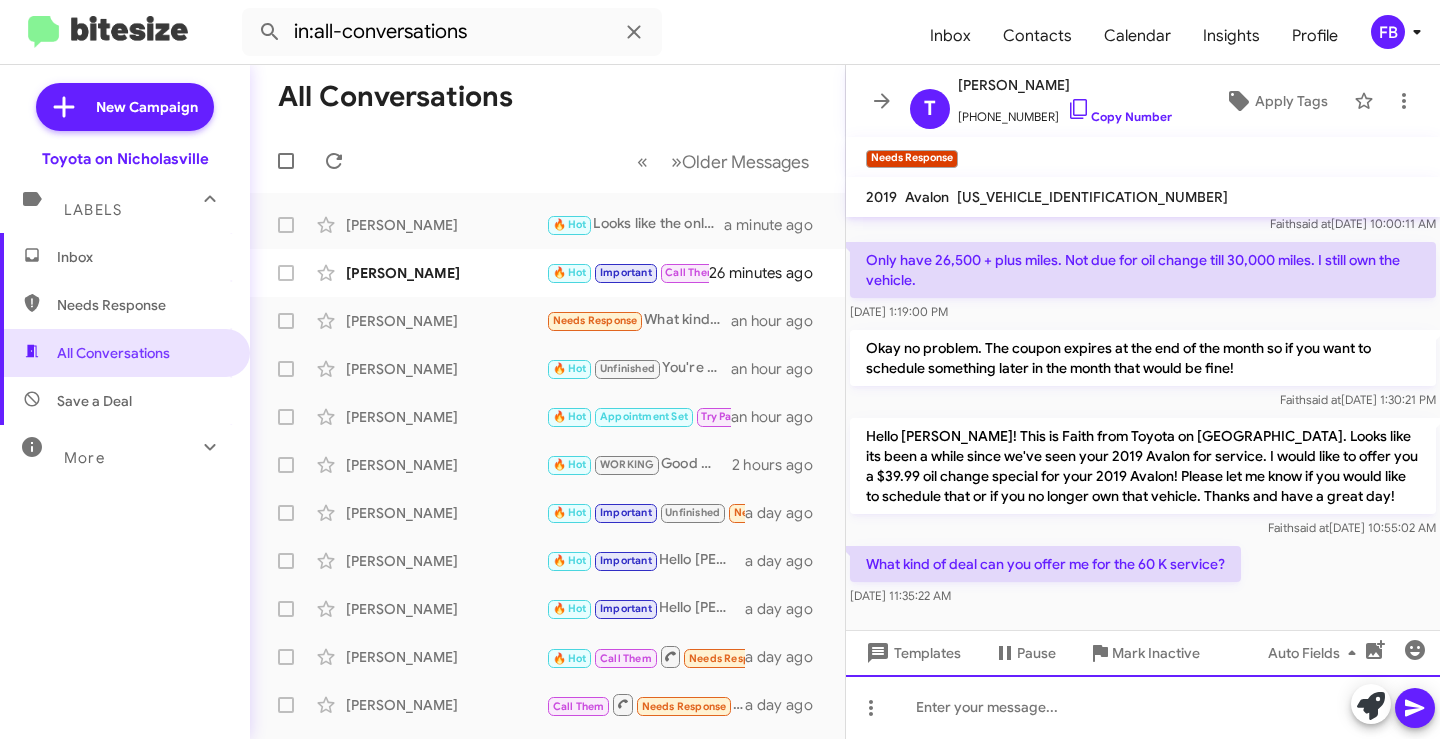 type 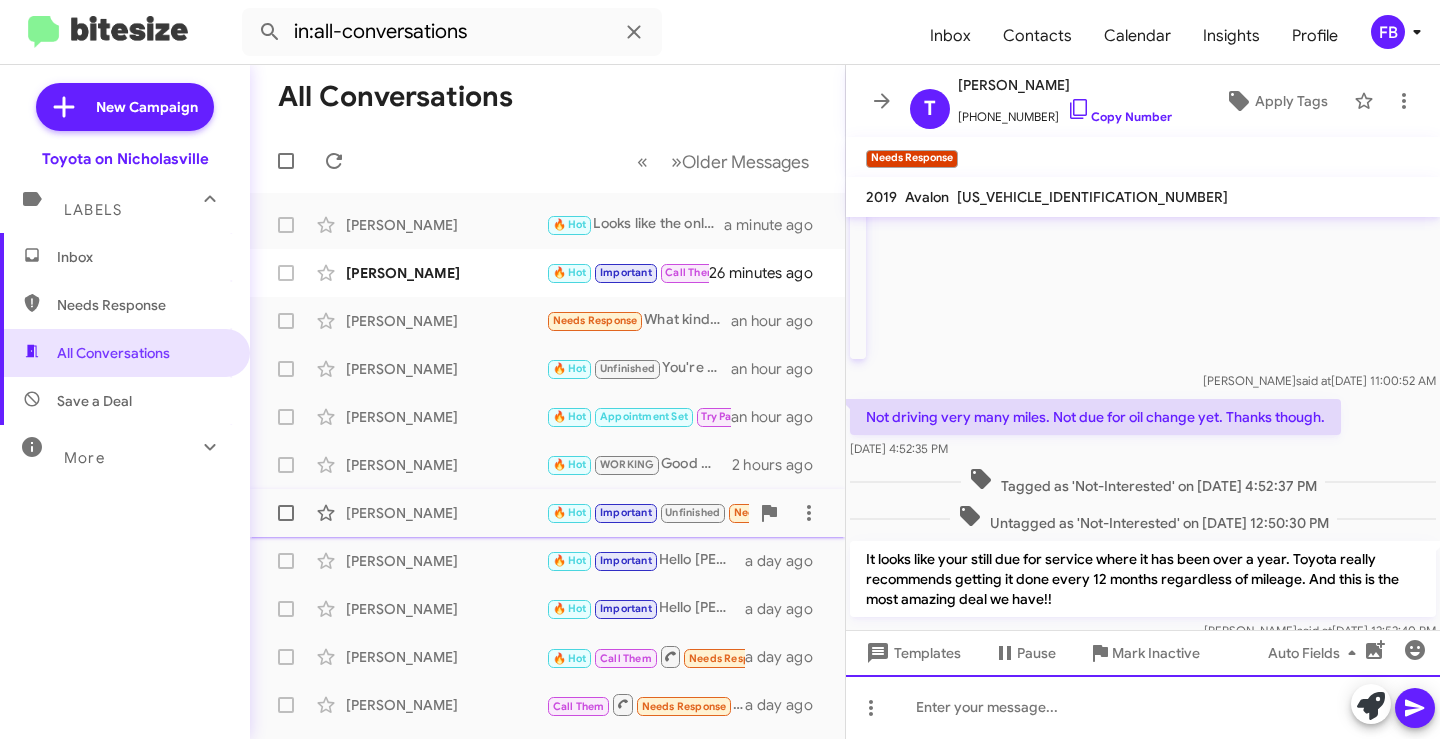 scroll, scrollTop: 0, scrollLeft: 0, axis: both 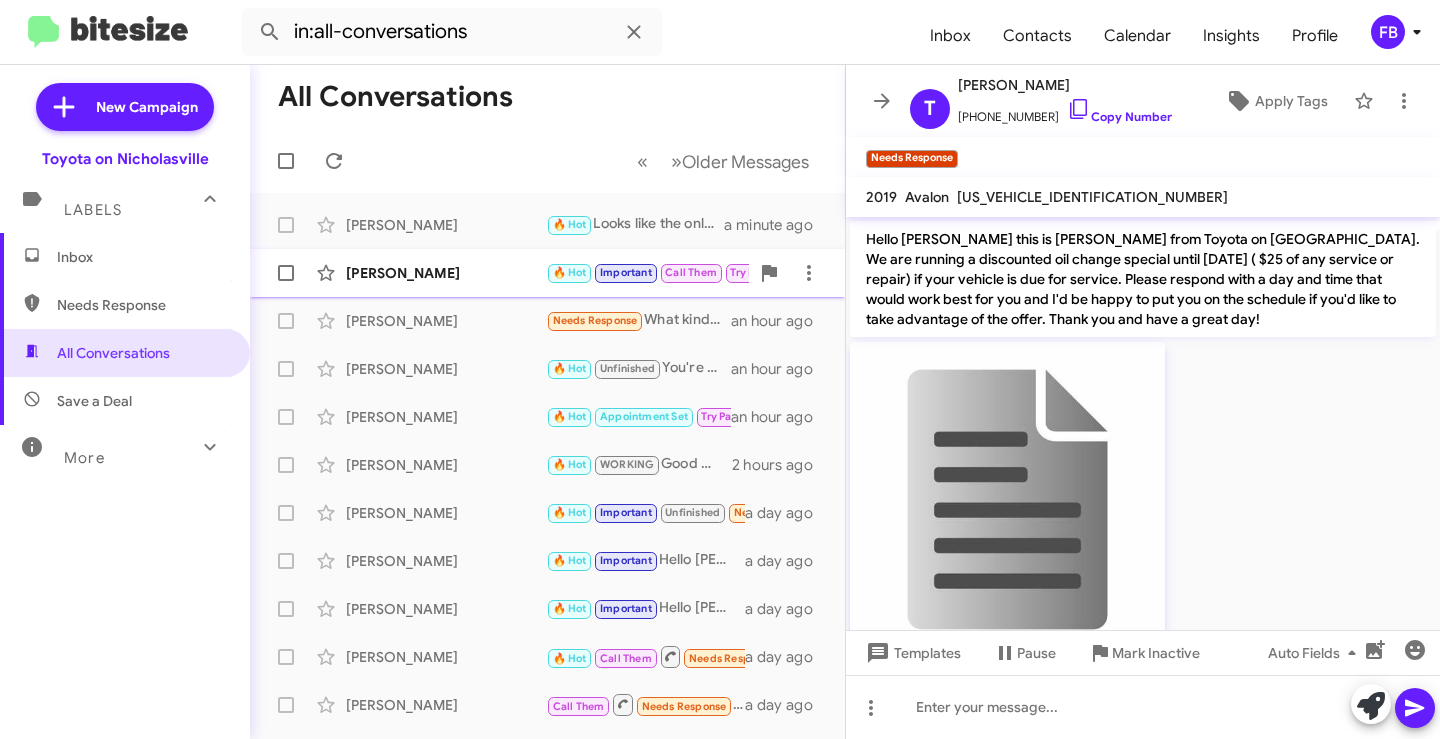 click on "[PERSON_NAME]" 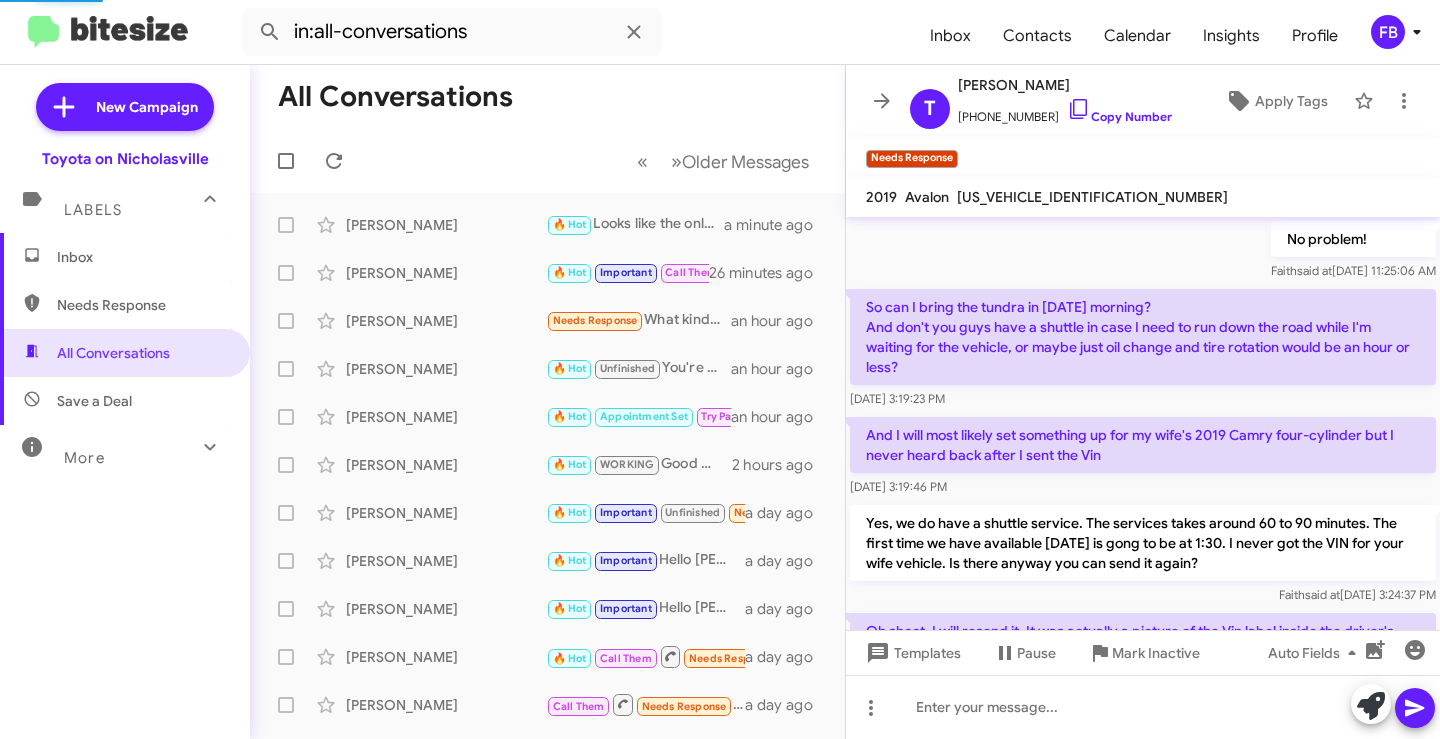 scroll, scrollTop: 1387, scrollLeft: 0, axis: vertical 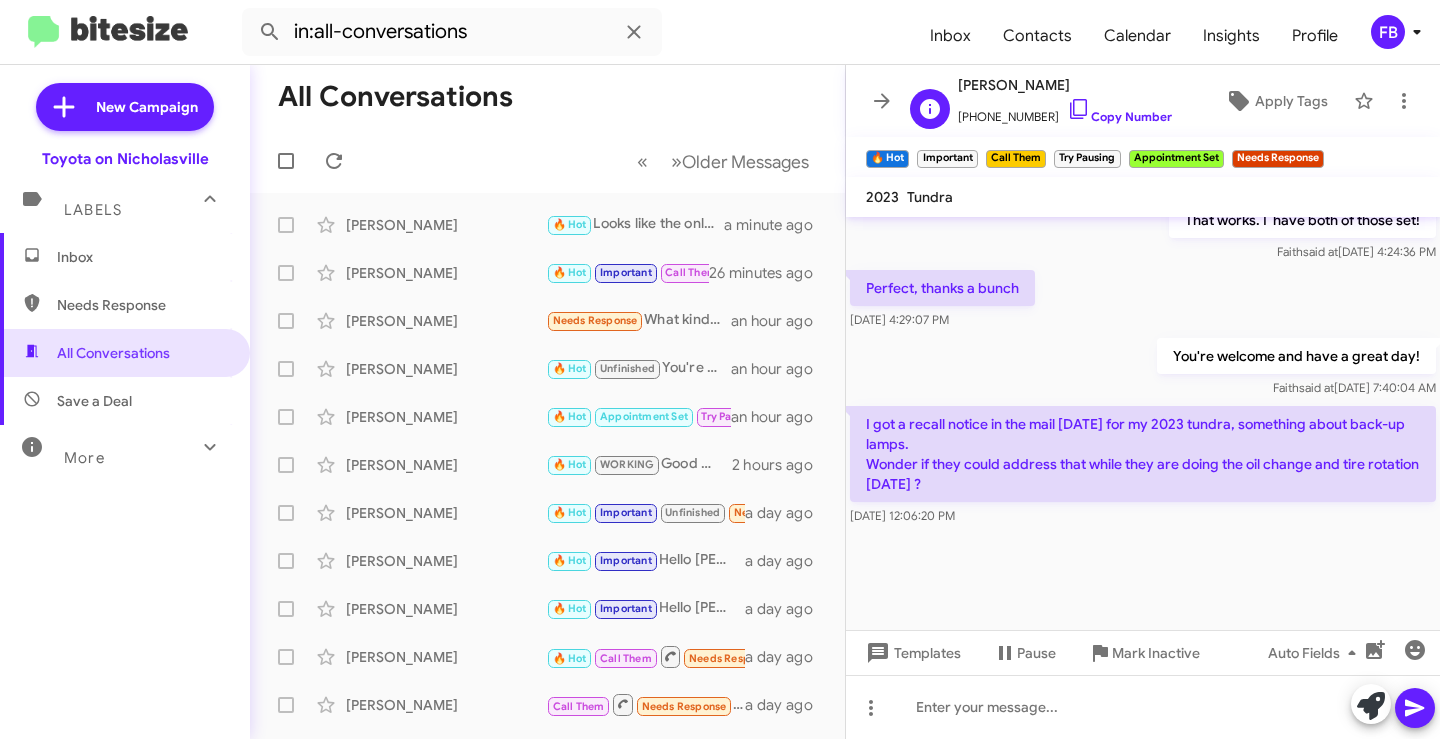click on "[PERSON_NAME]" 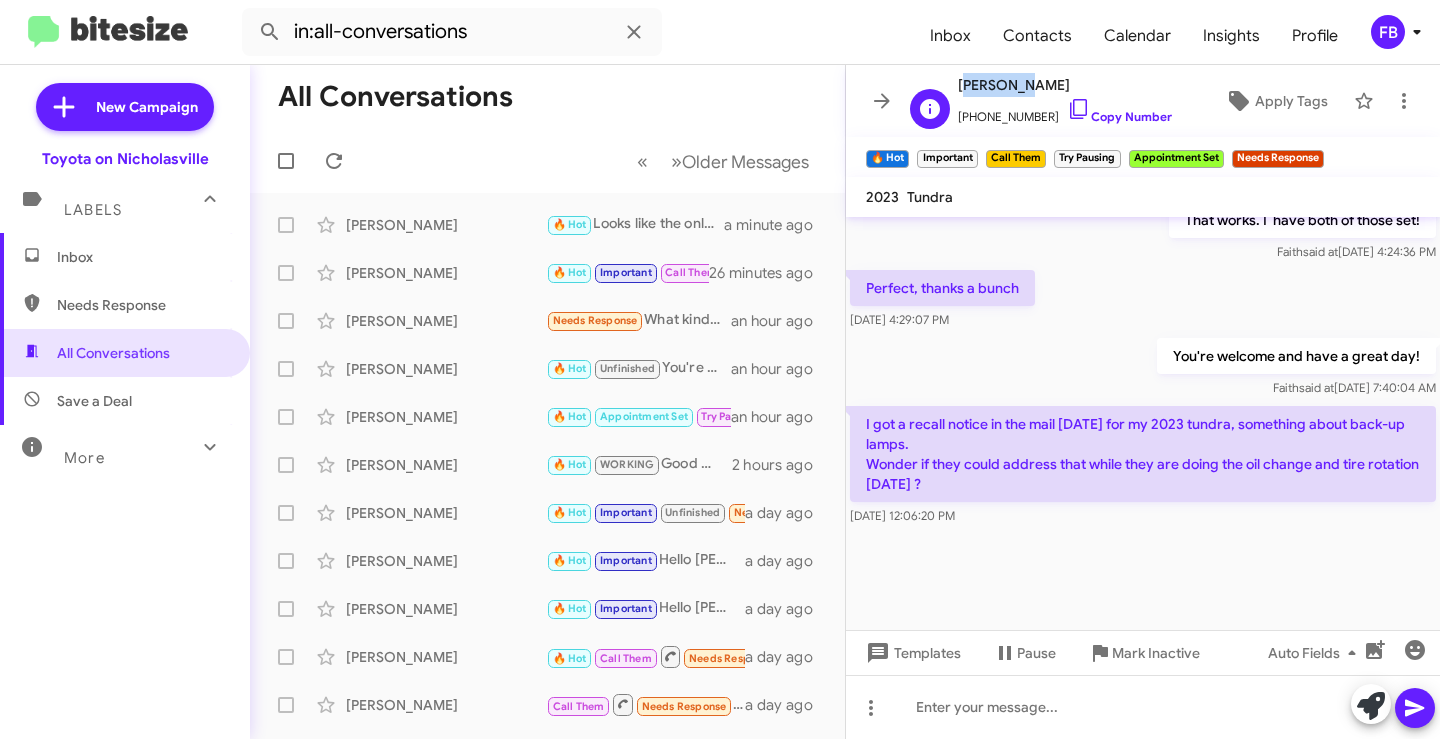 click on "[PERSON_NAME]" 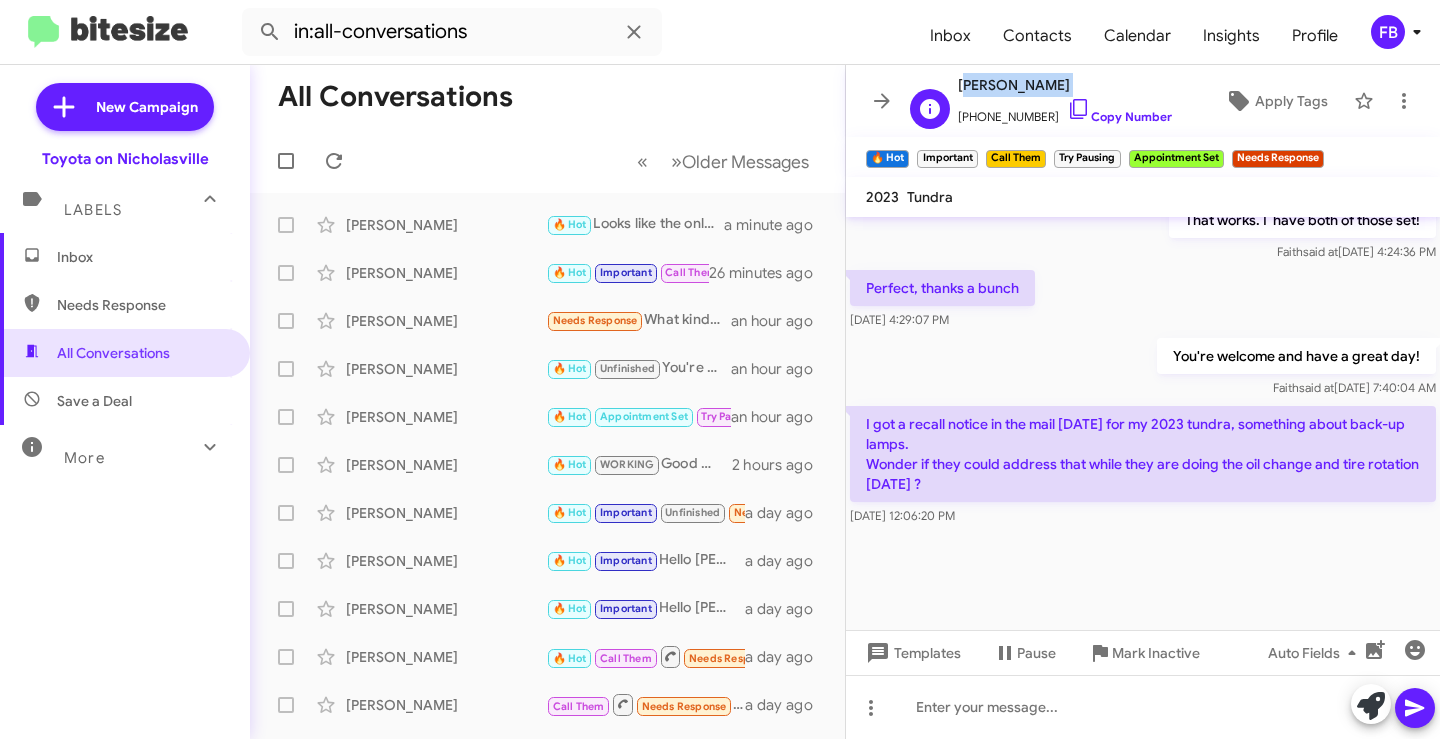 click on "[PERSON_NAME]" 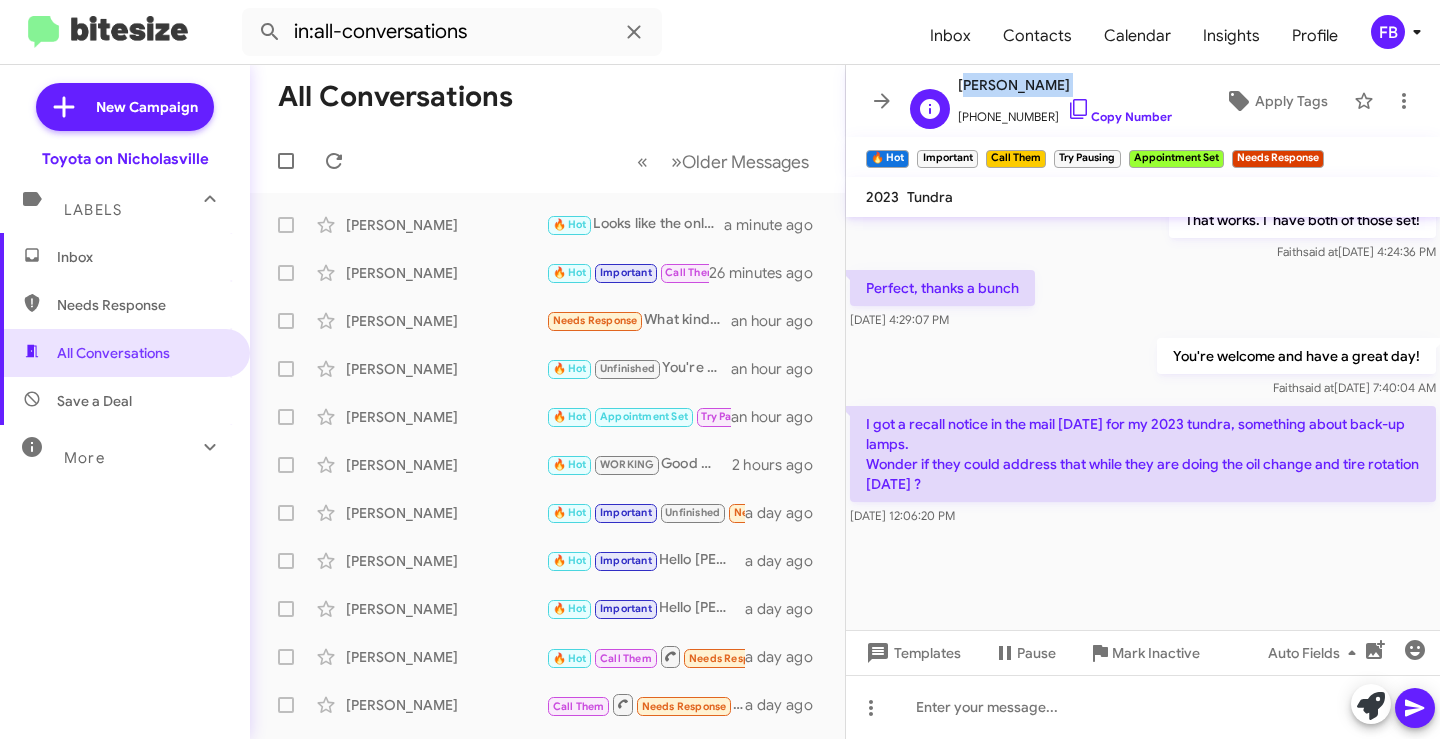 copy on "[PERSON_NAME]" 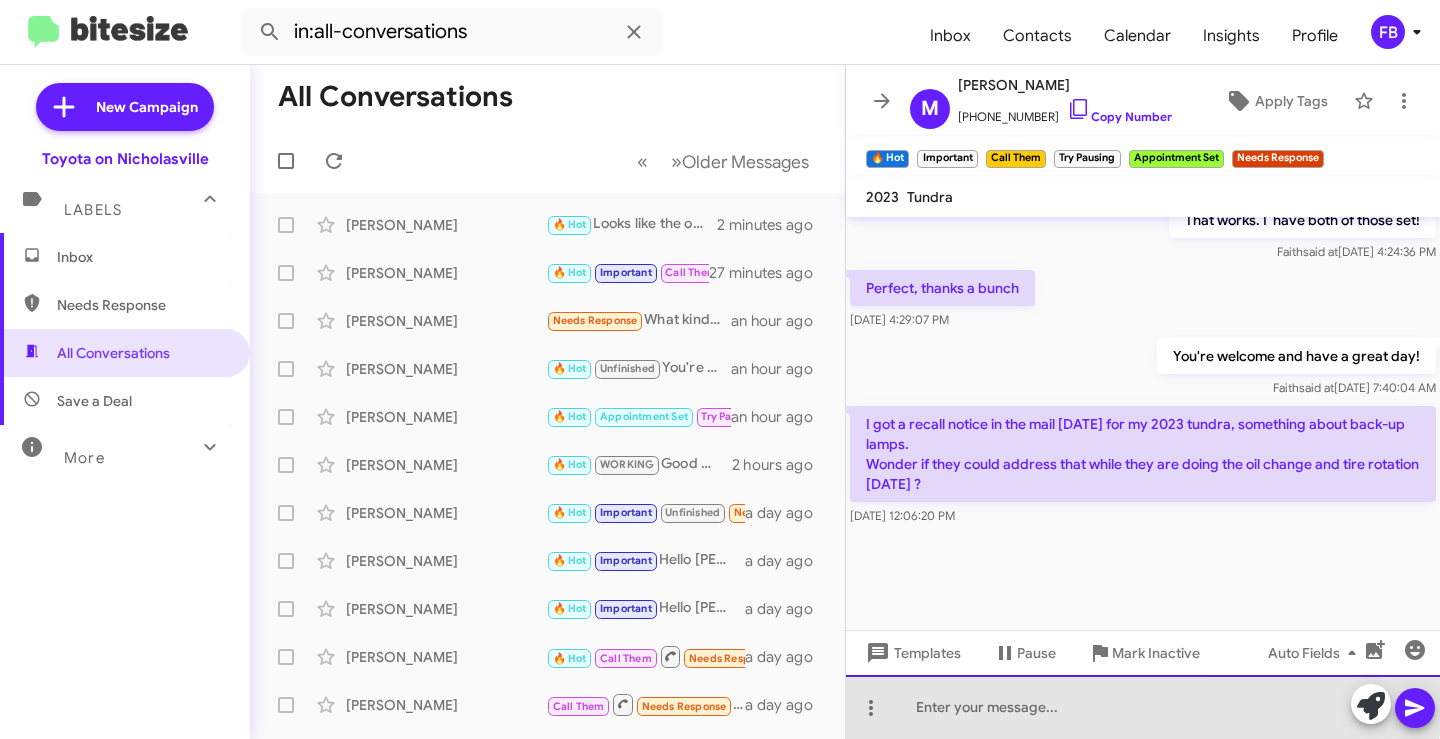 click 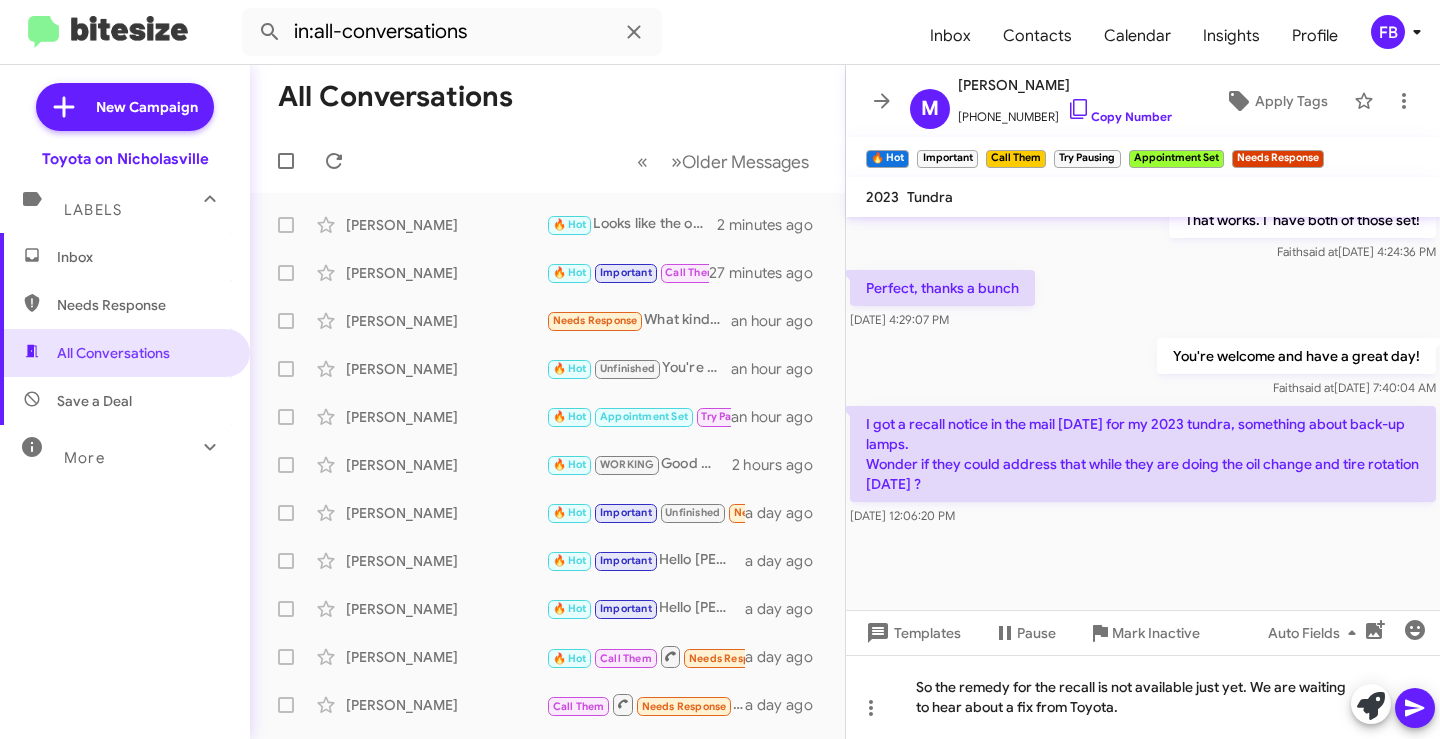 click 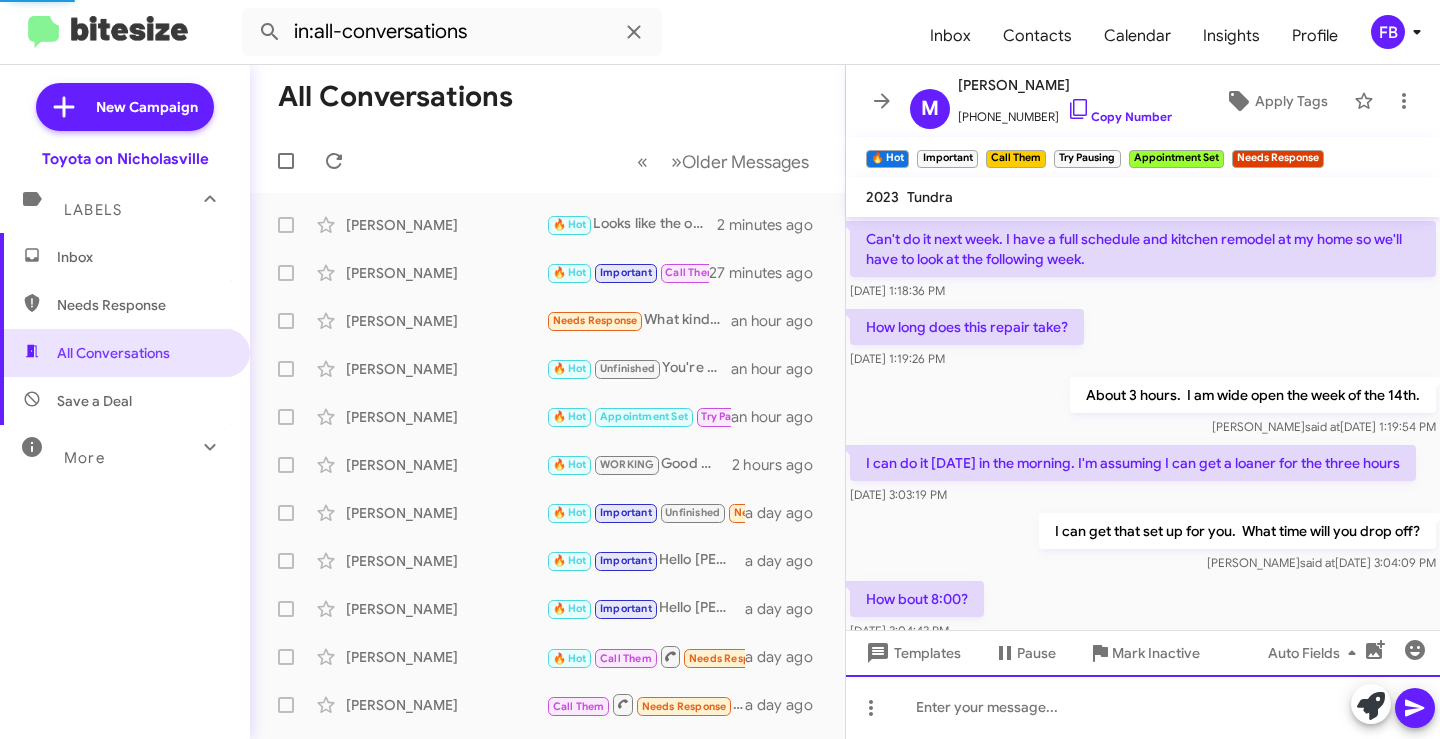 scroll, scrollTop: 100, scrollLeft: 0, axis: vertical 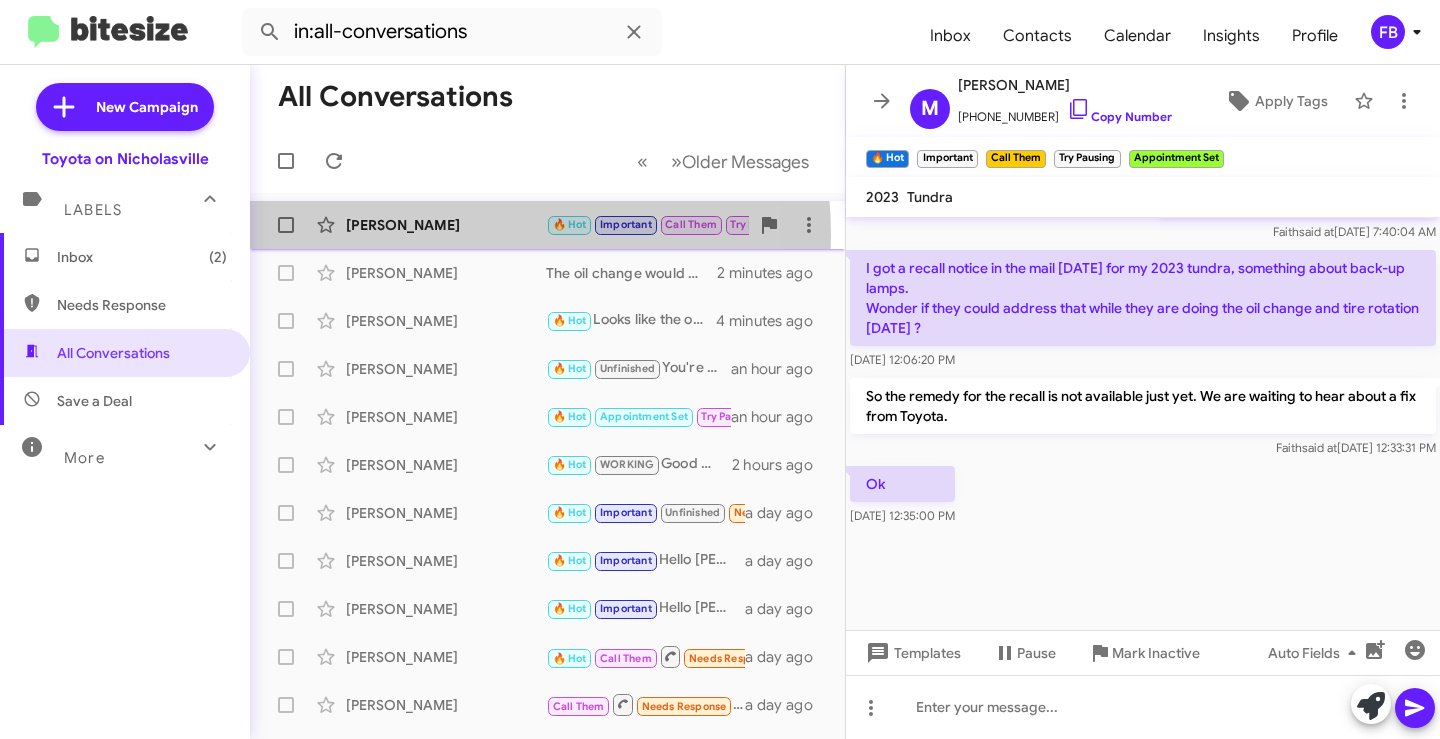 click on "[PERSON_NAME]  🔥 Hot   Important   Call Them   Try Pausing   Appointment Set   Ok   a few seconds ago" 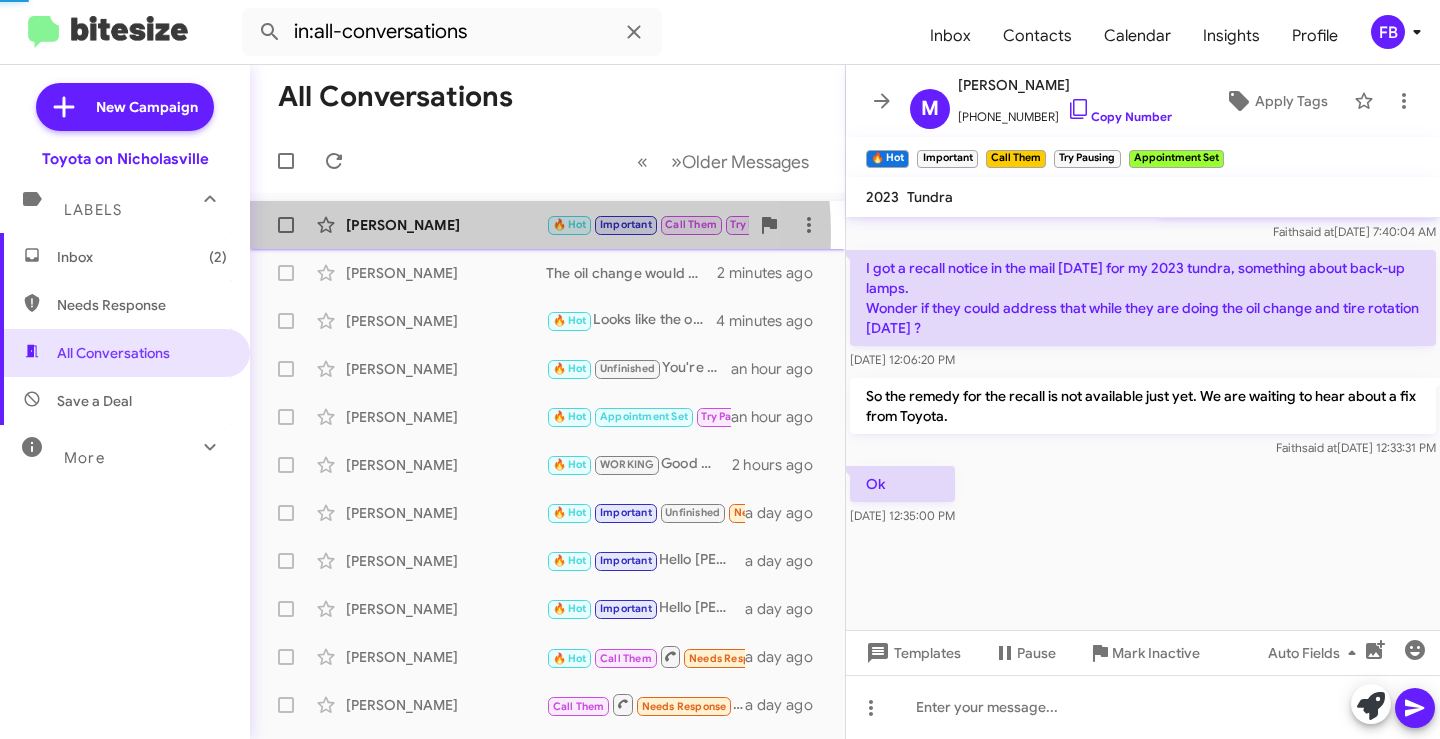 click on "[PERSON_NAME]  🔥 Hot   Important   Call Them   Try Pausing   Appointment Set   Ok   a few seconds ago" 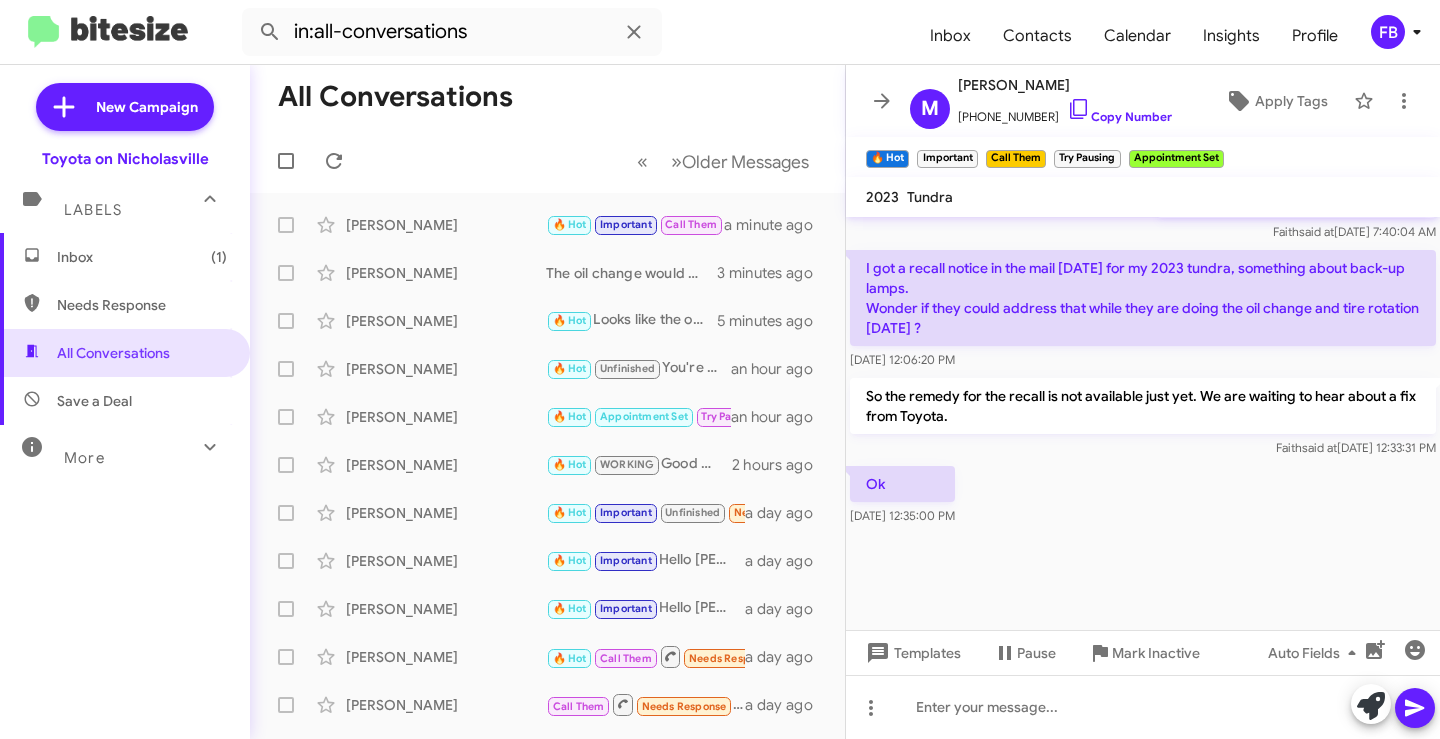 click on "Ok    [DATE] 12:35:00 PM" 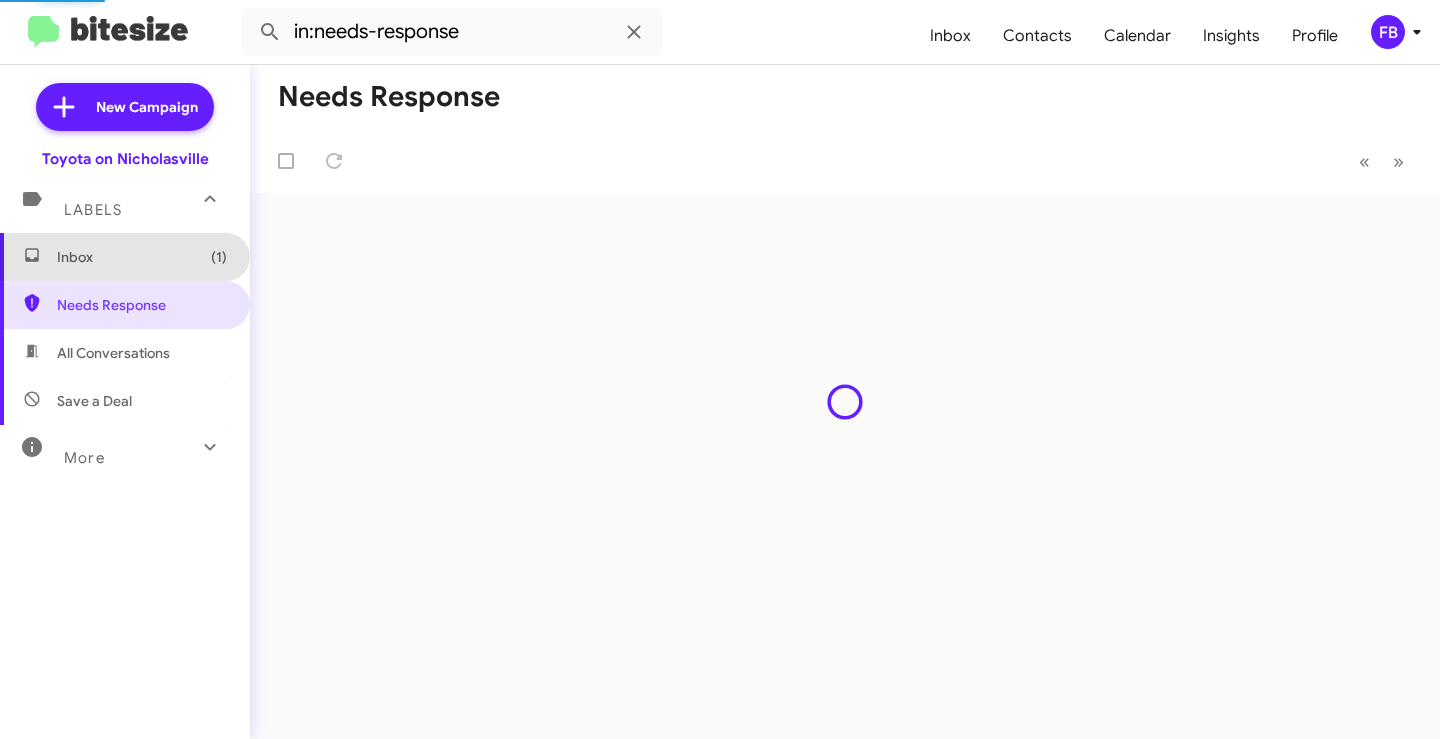 click on "Inbox  (1)" at bounding box center (125, 257) 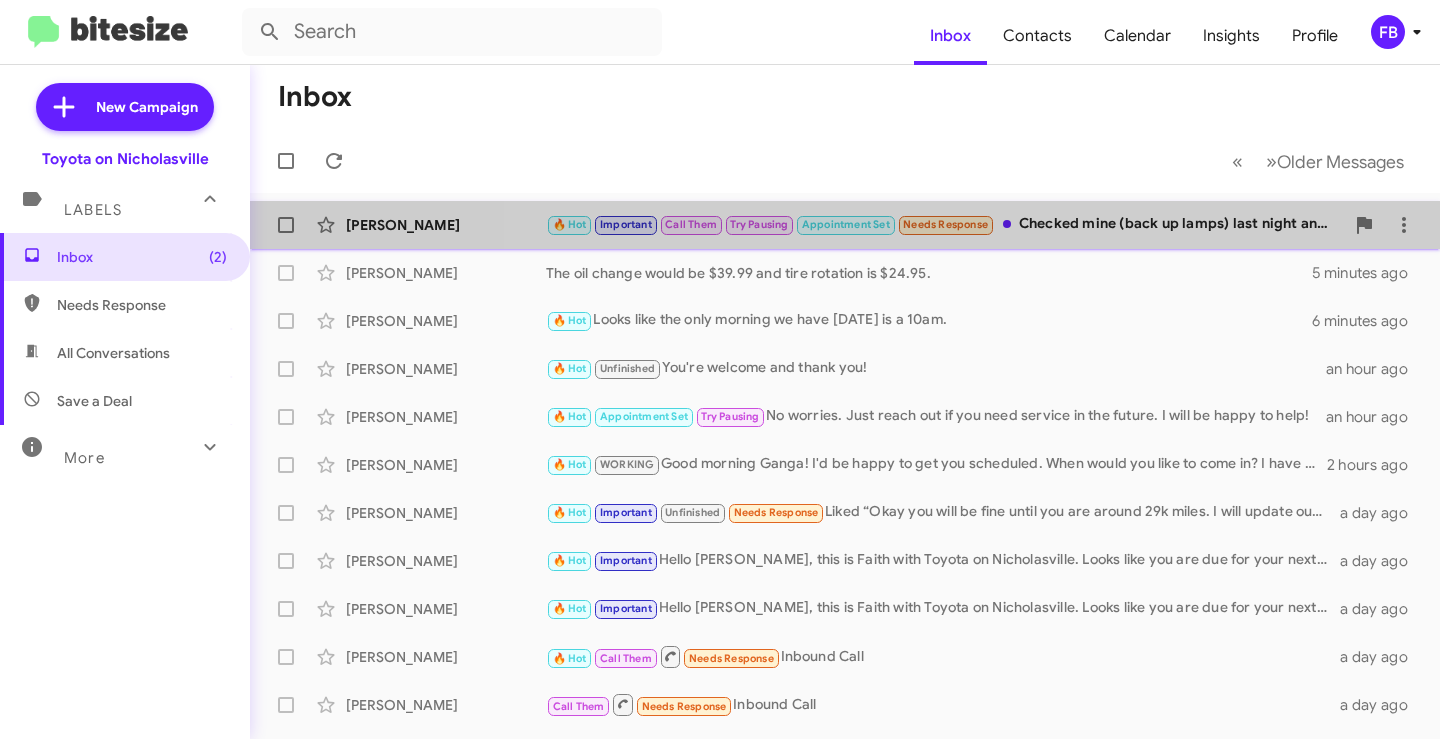 click on "[PERSON_NAME]  🔥 Hot   Important   Call Them   Try Pausing   Appointment Set   Needs Response   Checked mine (back up lamps) last night and they work. Not sure if it's supposed to be intermittent or what, but mine are OK right now.
Ironically, that's one of the 500 QC/IO checks I used to do when I worked at TMMK plant two functional inspection roll drum process, back in the day   a few seconds ago" 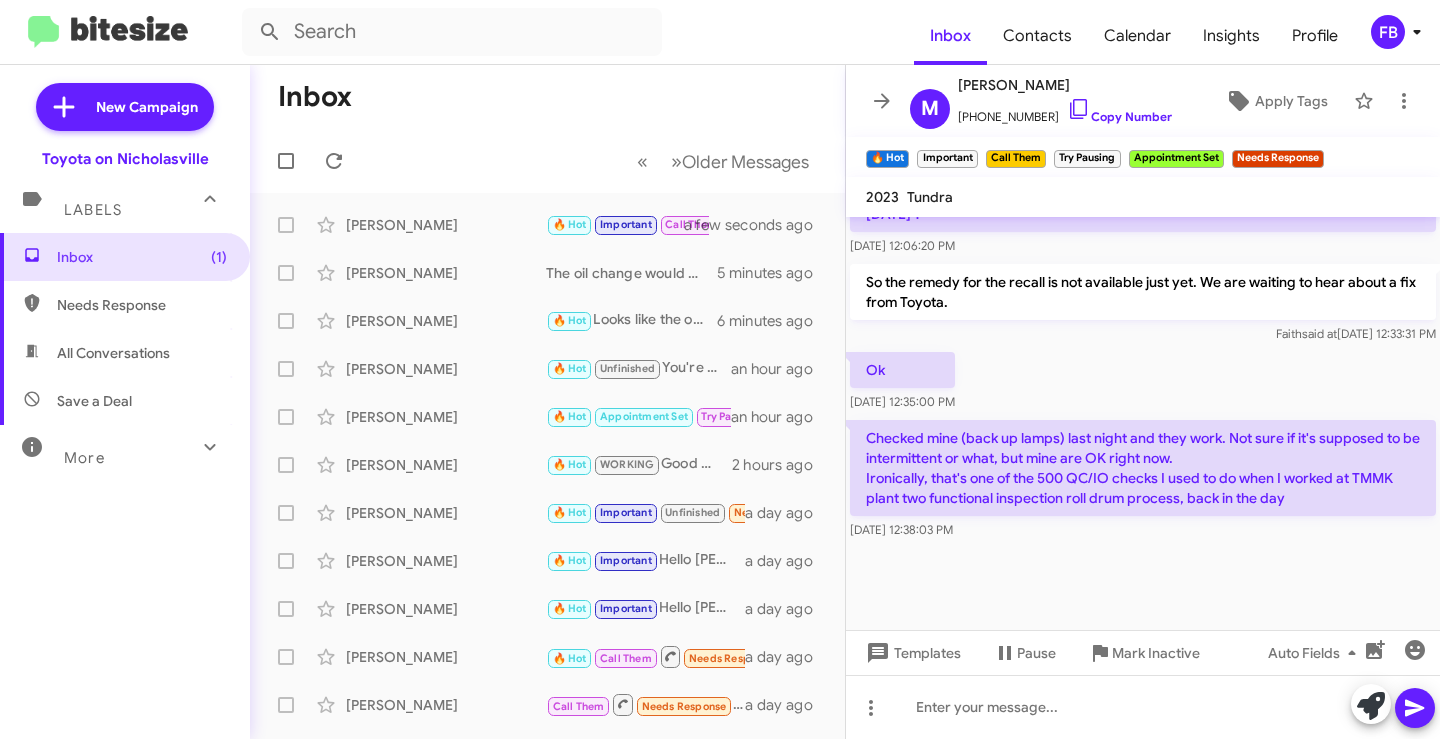 scroll, scrollTop: 1387, scrollLeft: 0, axis: vertical 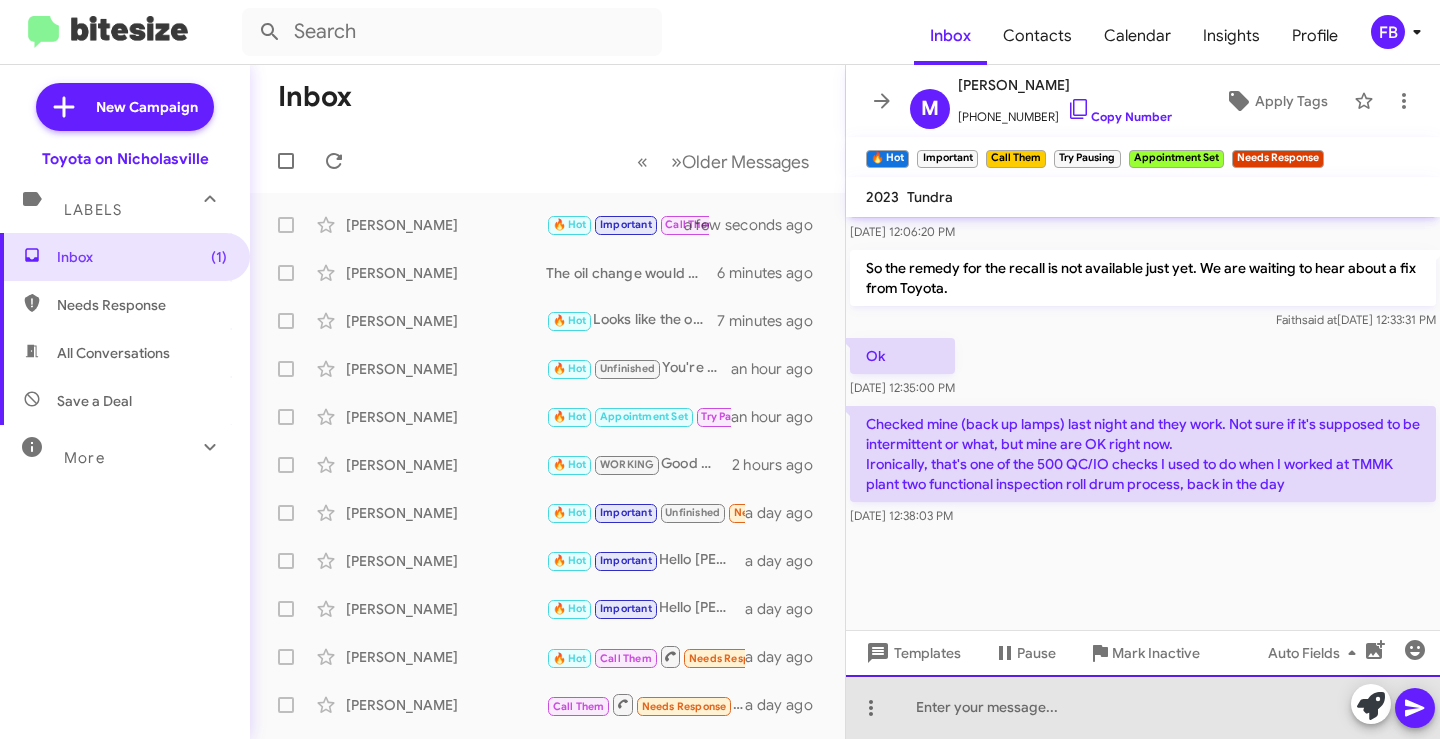 click 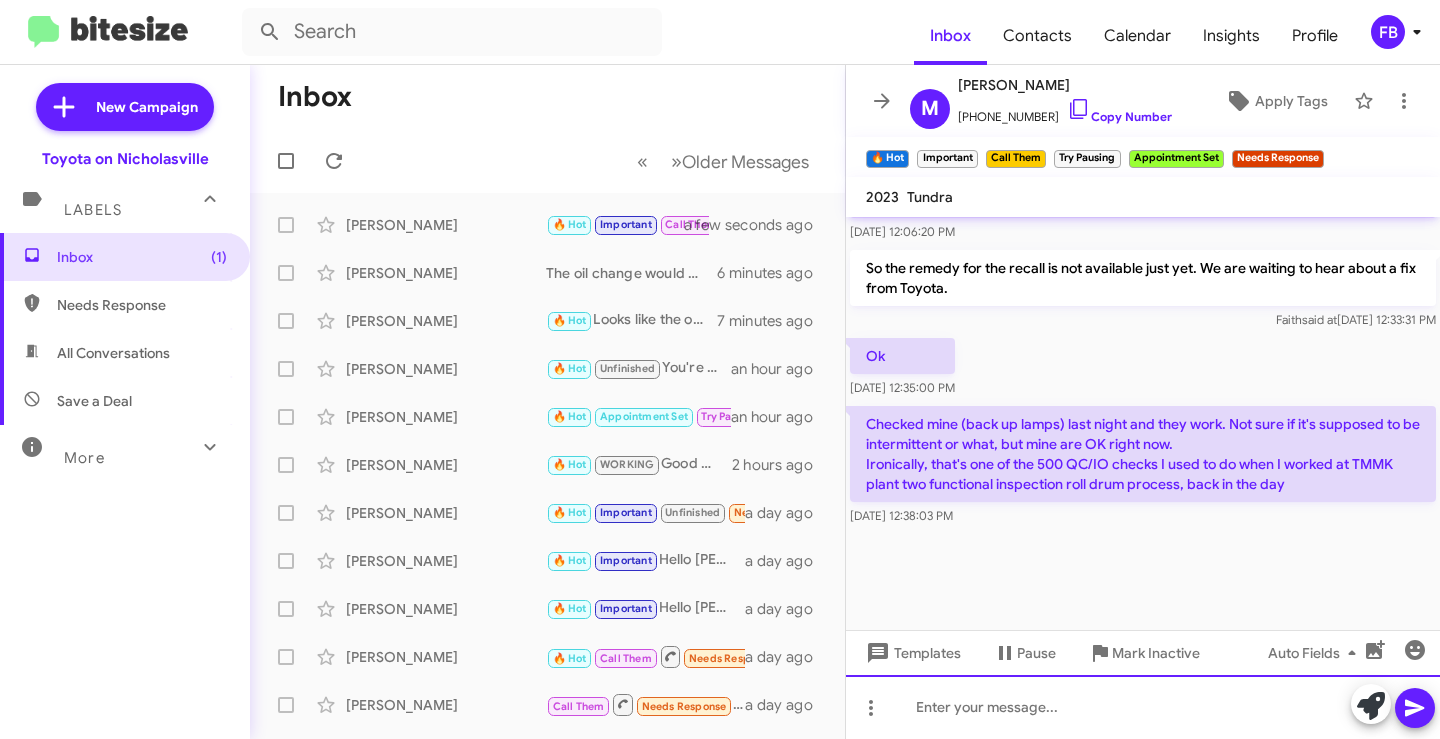 type 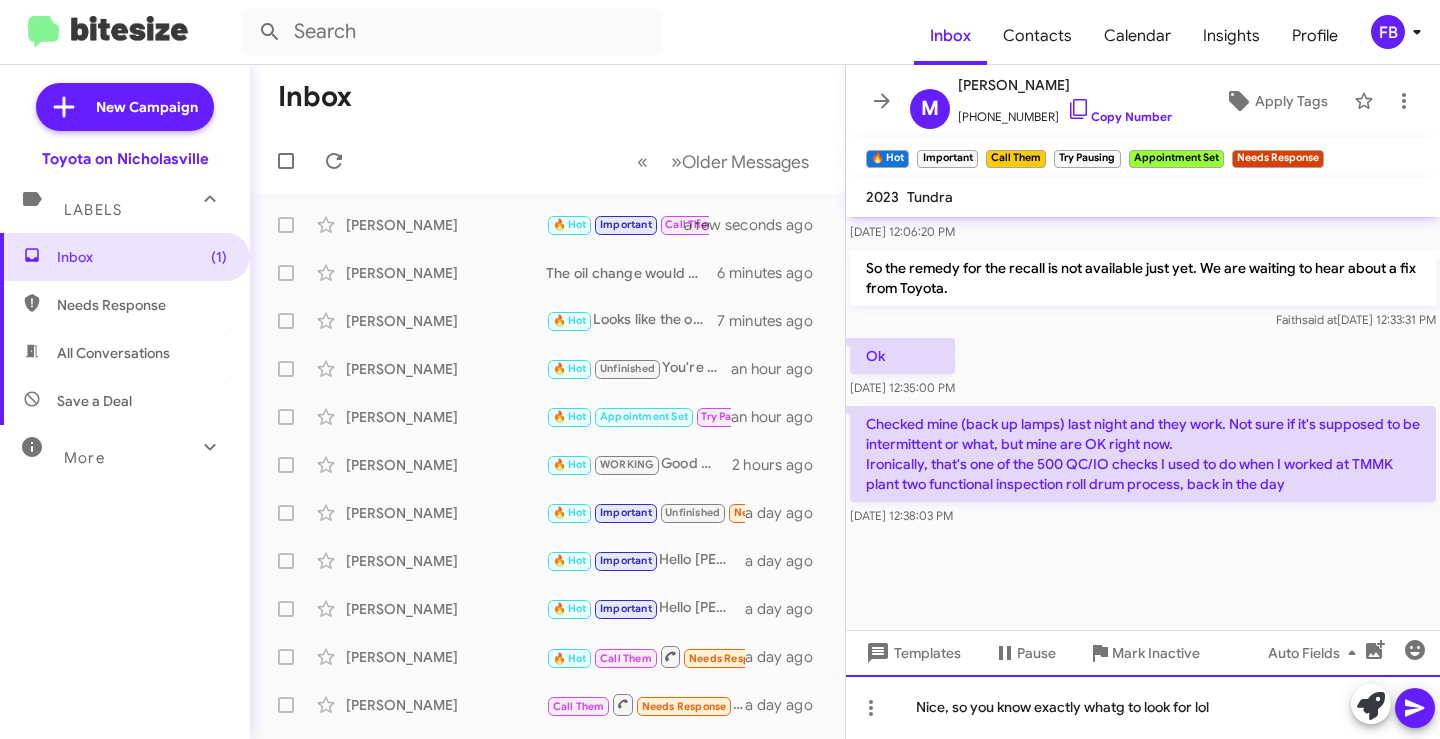 click on "Nice, so you know exactly whatg to look for lol" 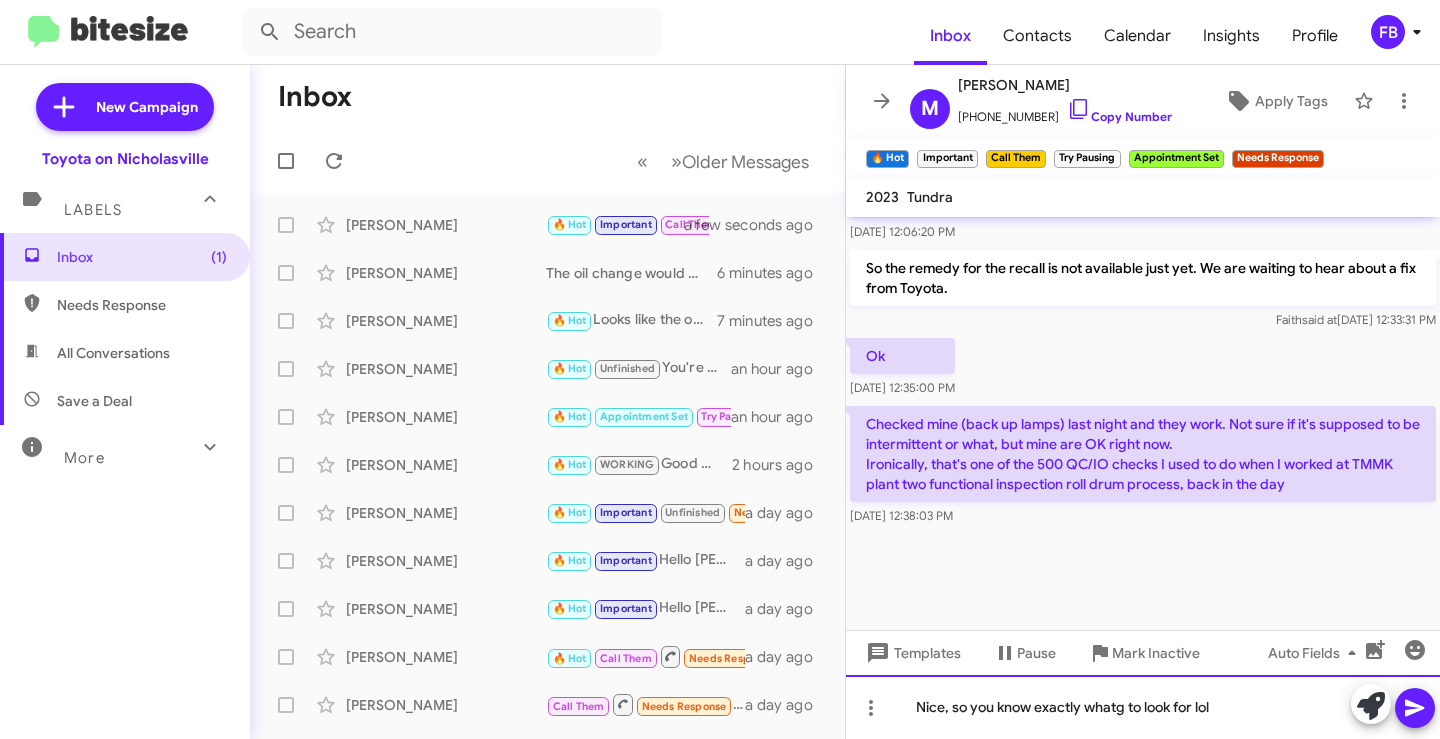 click on "Nice, so you know exactly whatg to look for lol" 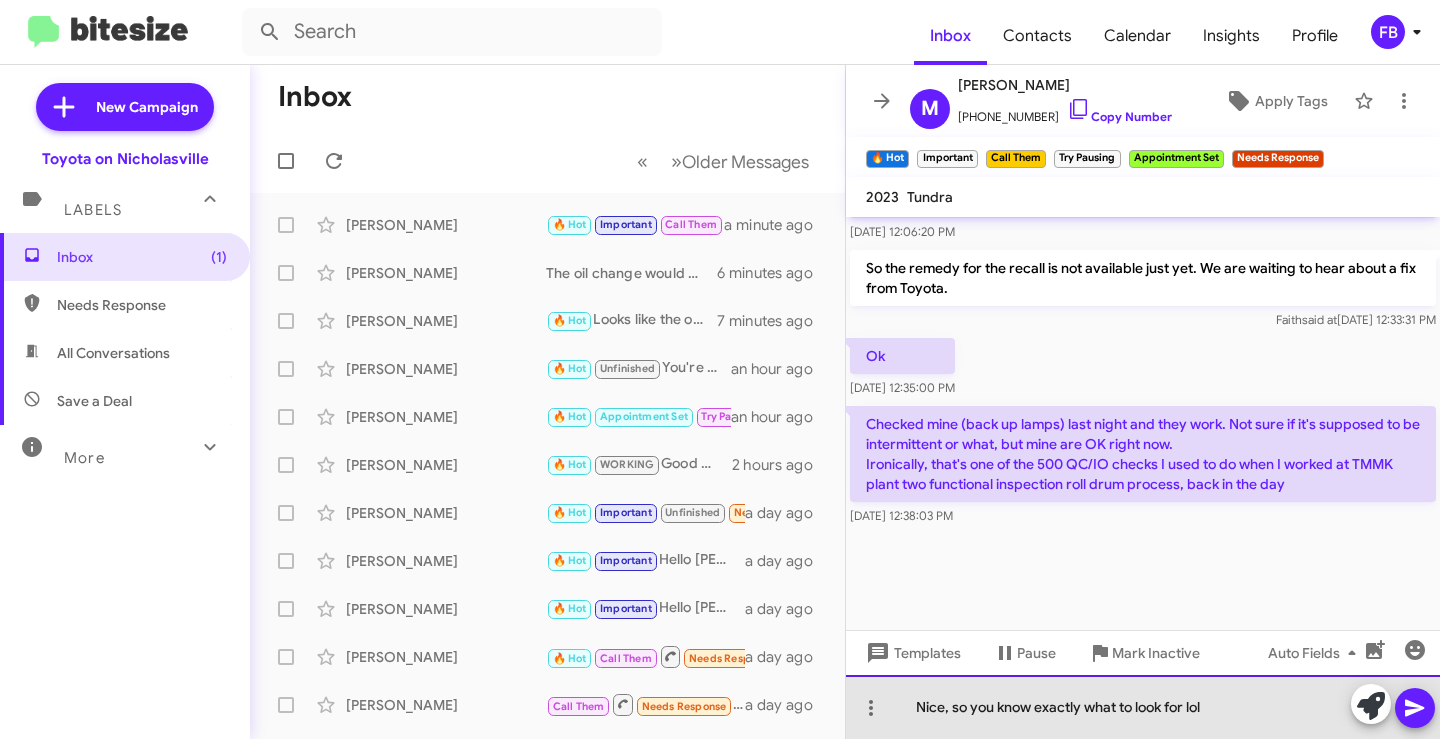 click on "Nice, so you know exactly what to look for lol" 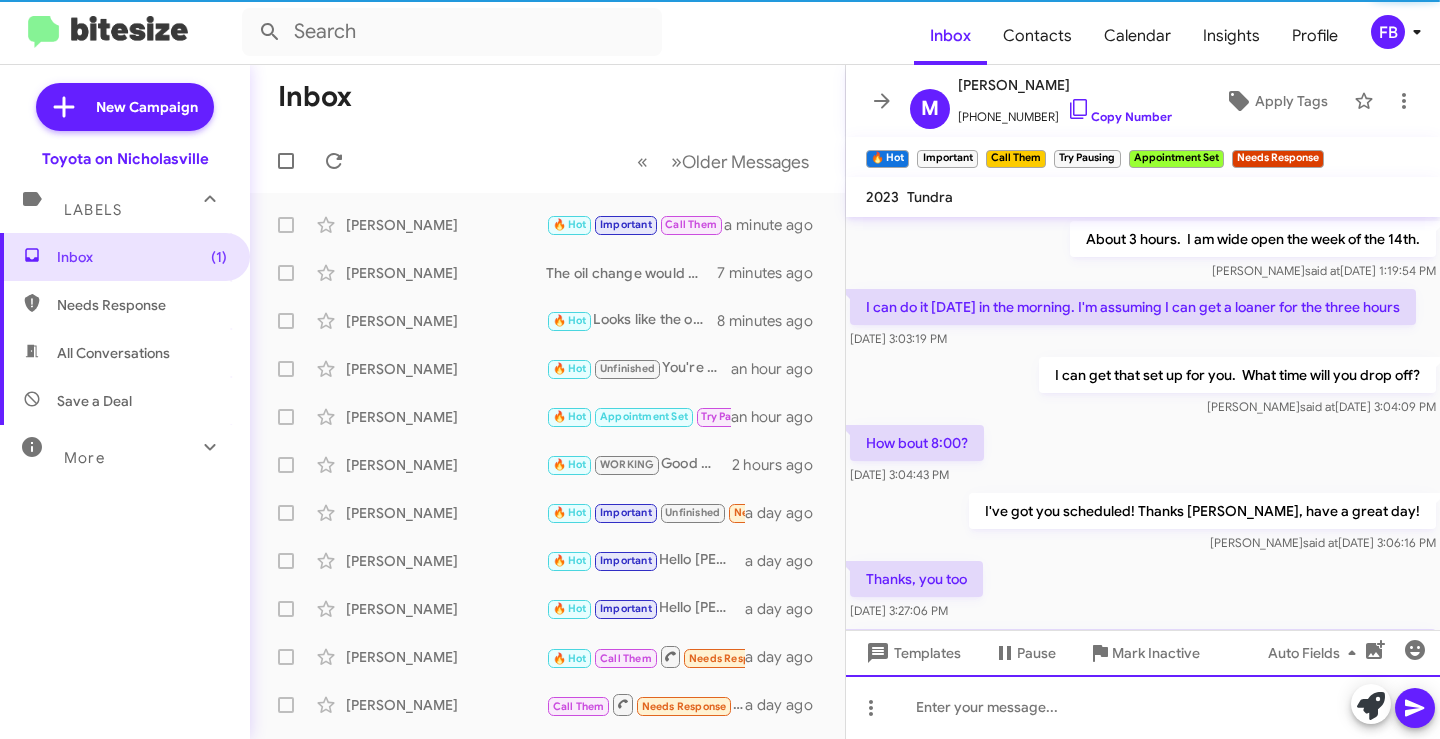 scroll, scrollTop: 100, scrollLeft: 0, axis: vertical 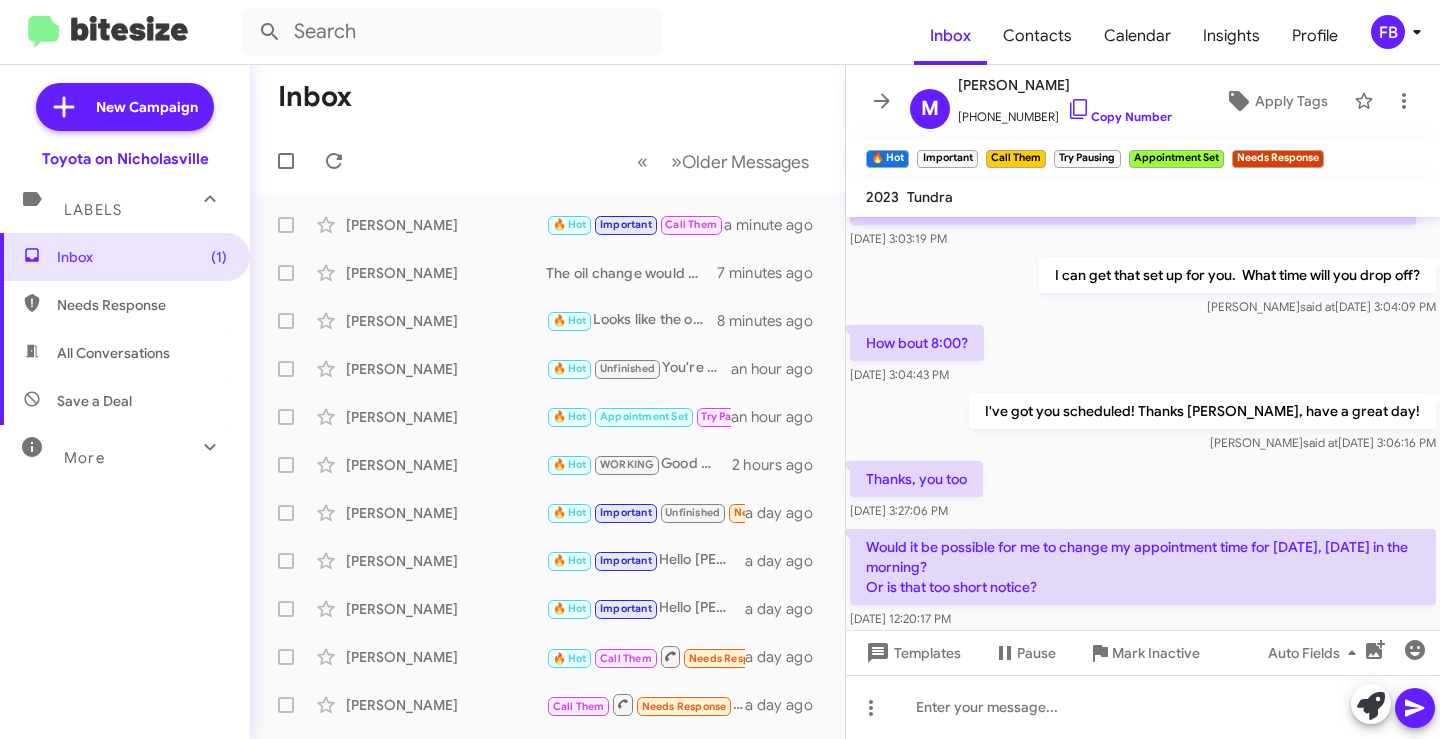 click on "All Conversations" at bounding box center (125, 353) 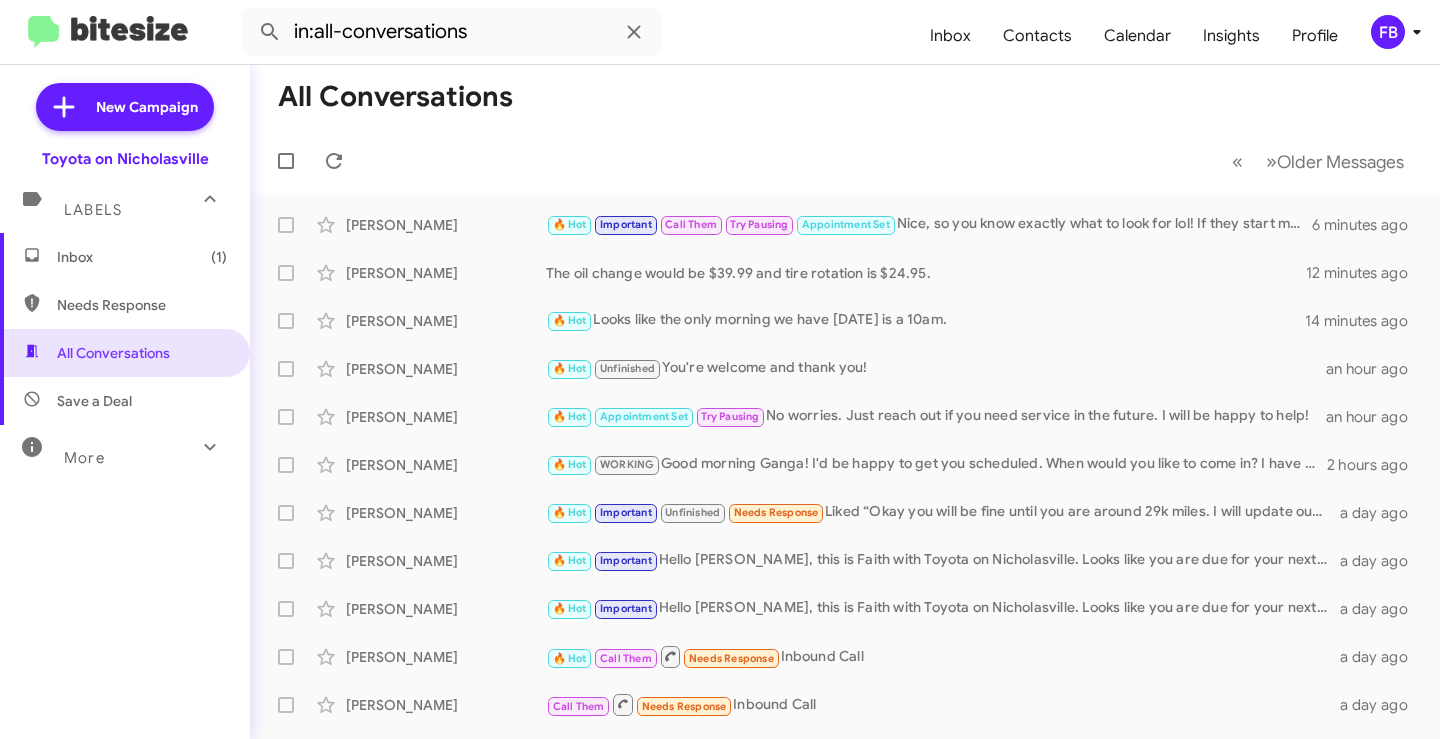 click on "Inbox  (1)" at bounding box center (125, 257) 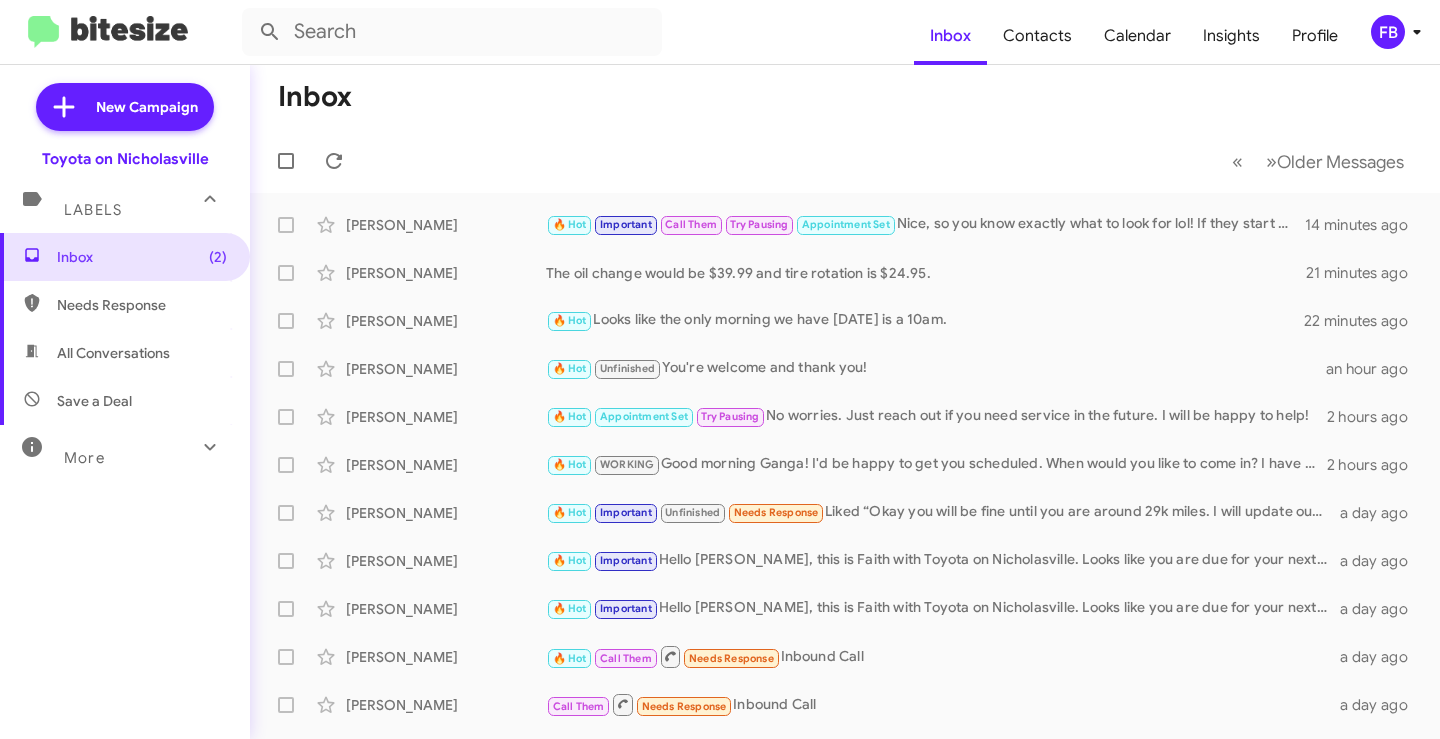 click on "All Conversations" at bounding box center (113, 353) 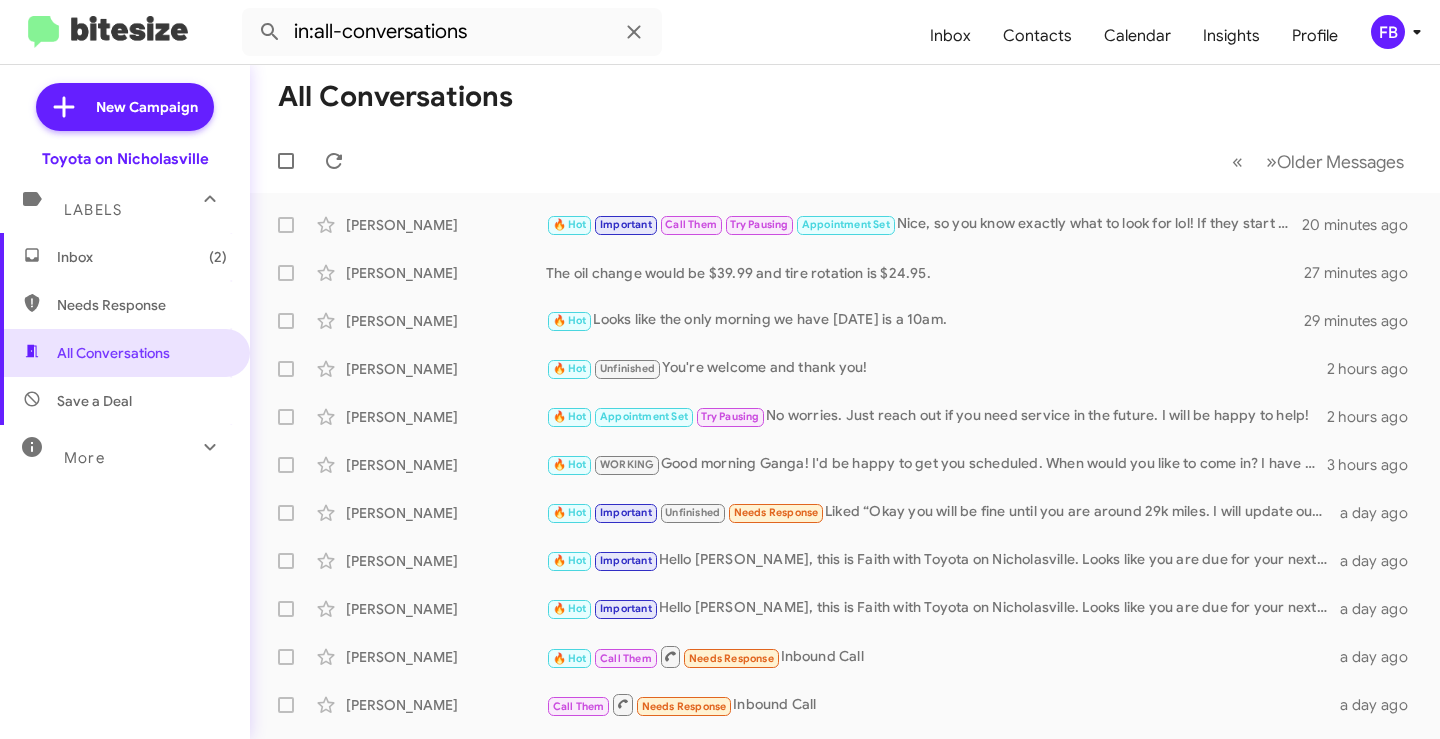click on "Inbox  (2)" at bounding box center (142, 257) 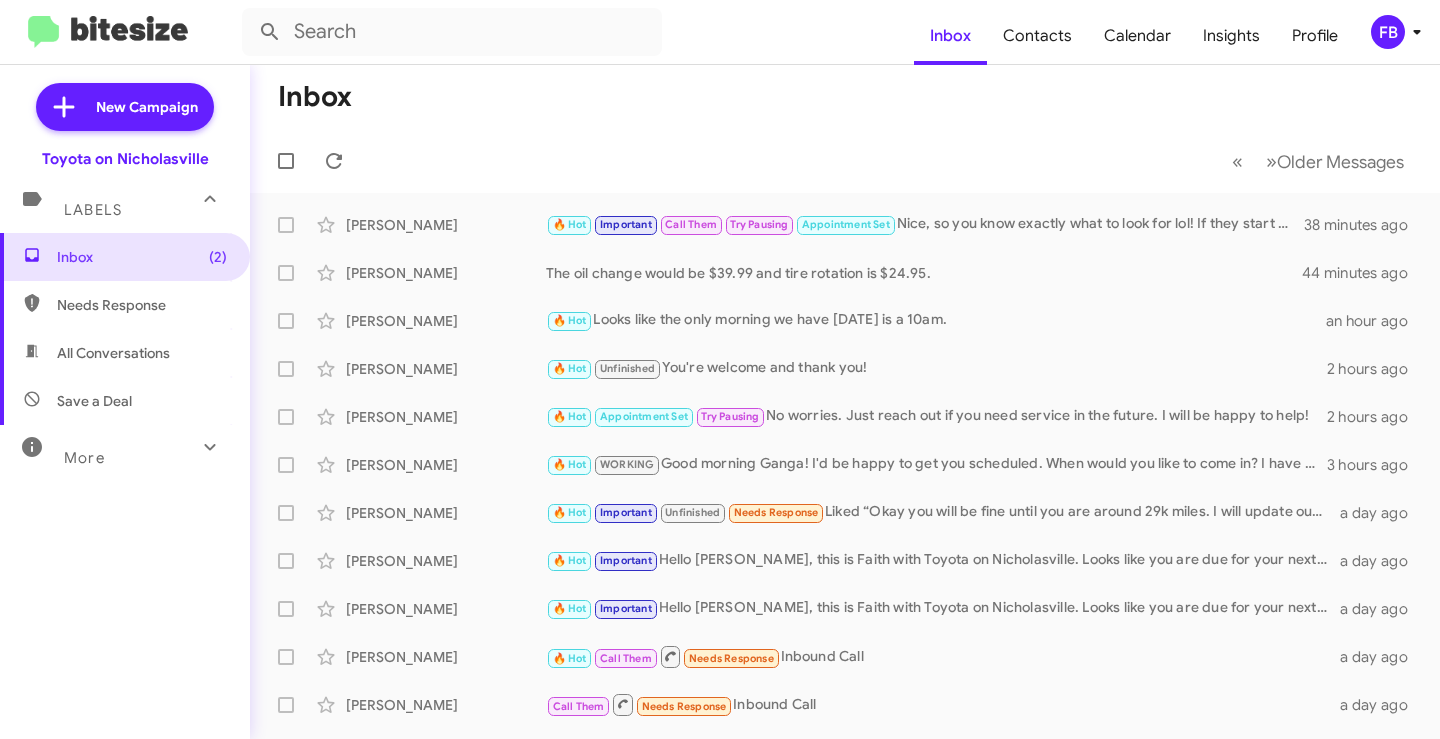 click on "All Conversations" at bounding box center [113, 353] 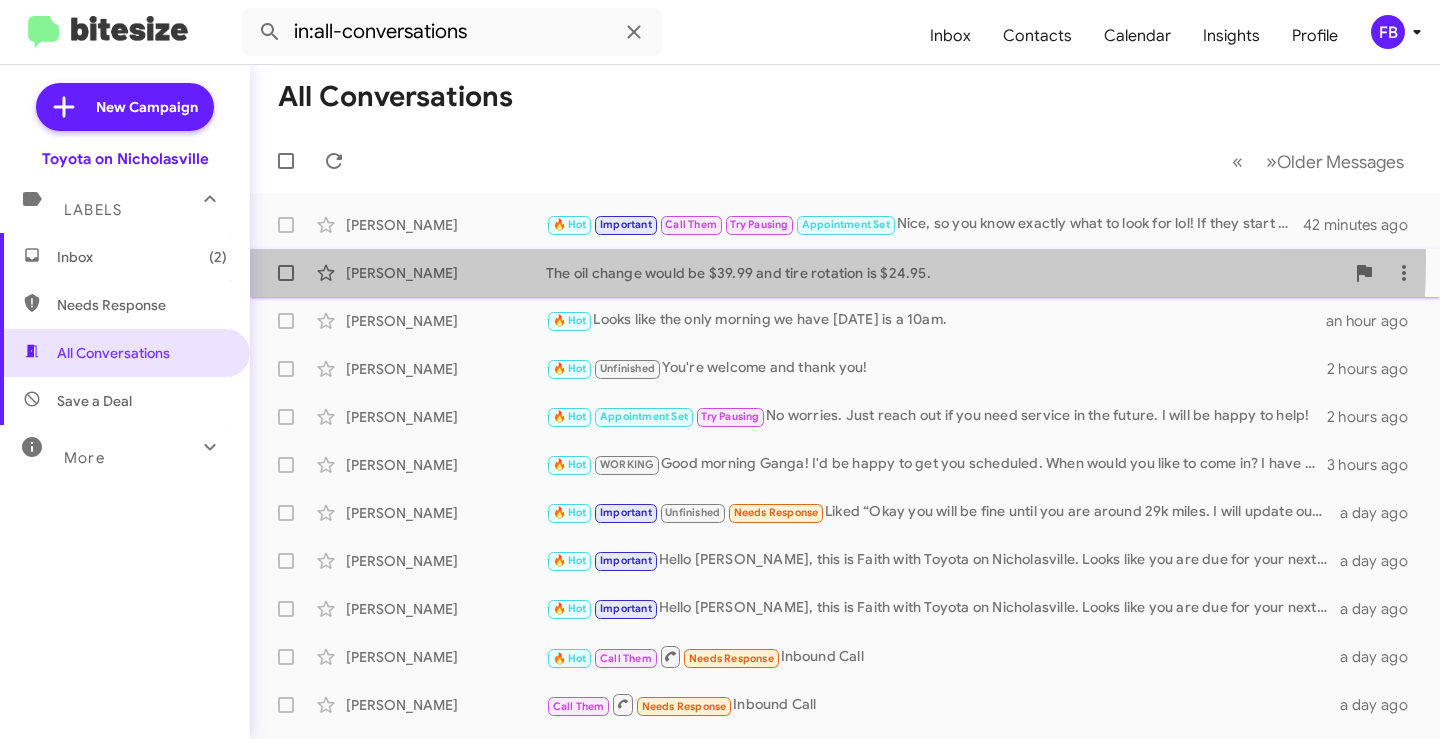 click on "[PERSON_NAME]  The oil change would be $39.99 and tire rotation is $24.95.   an hour ago" 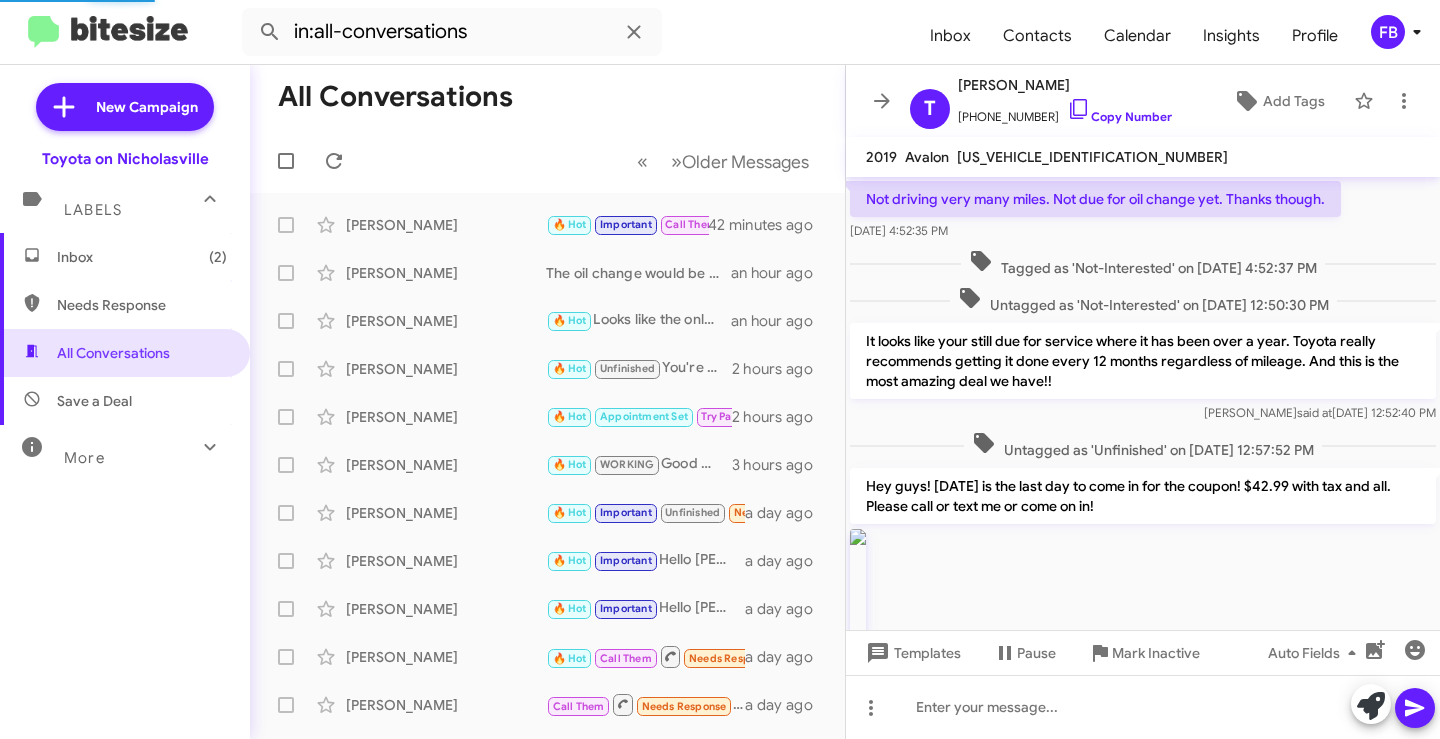 scroll, scrollTop: 2398, scrollLeft: 0, axis: vertical 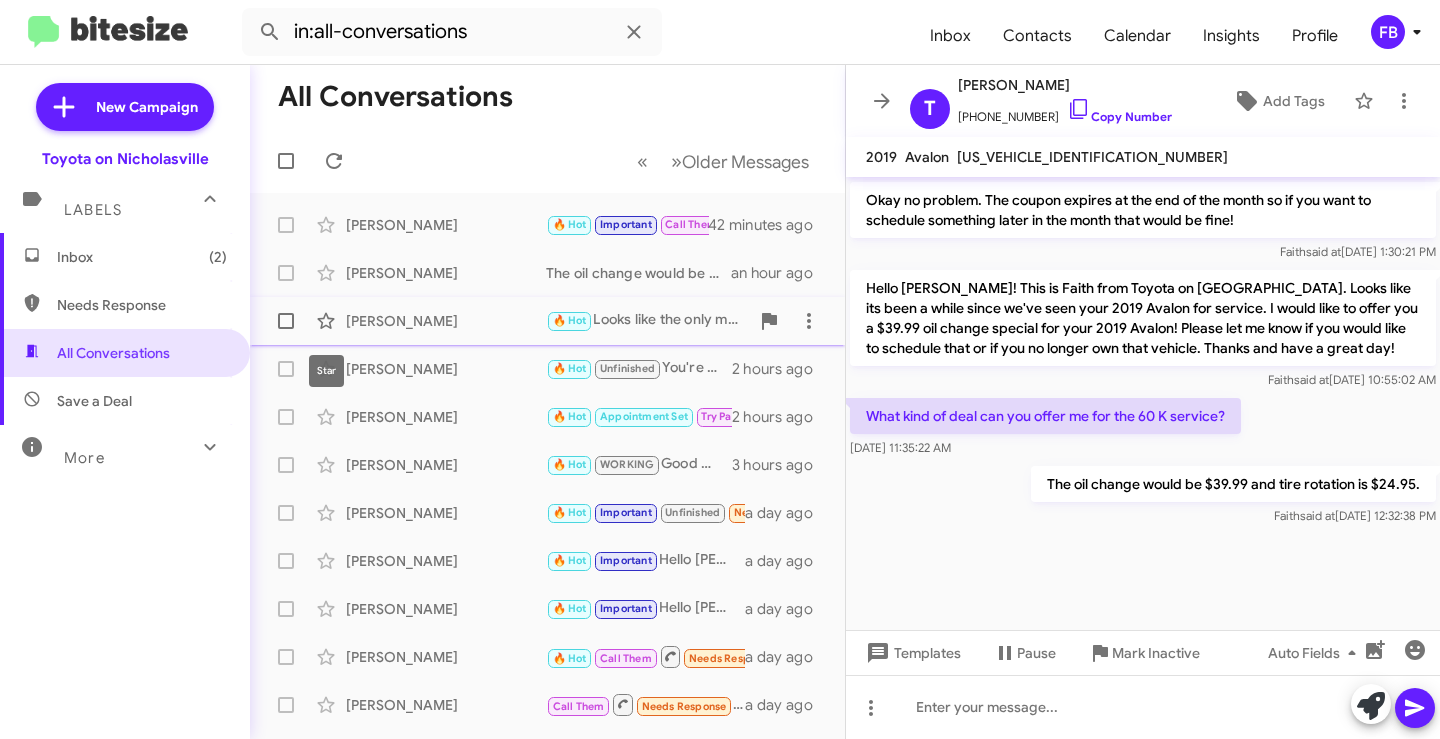 click on "[PERSON_NAME]" 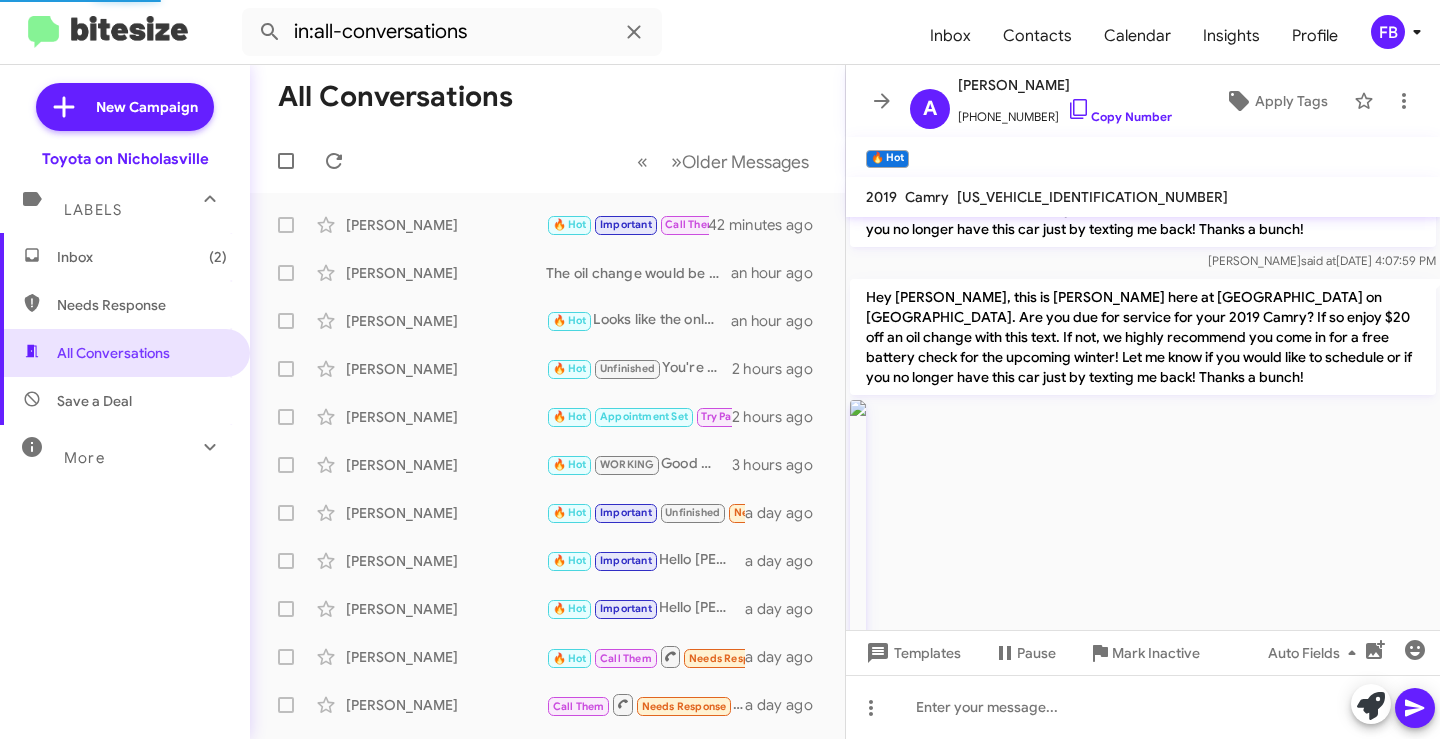 scroll, scrollTop: 4543, scrollLeft: 0, axis: vertical 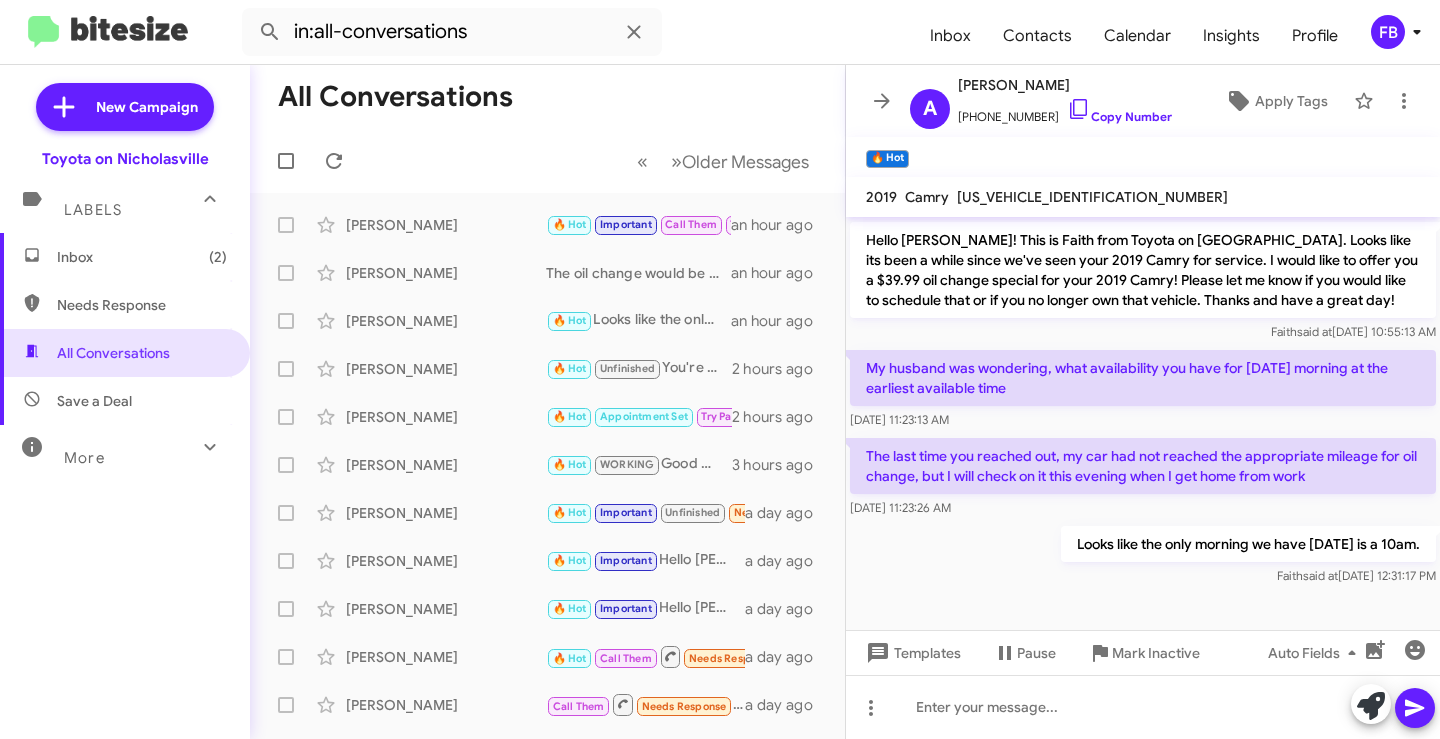 click on "Inbox  (2)" at bounding box center (125, 257) 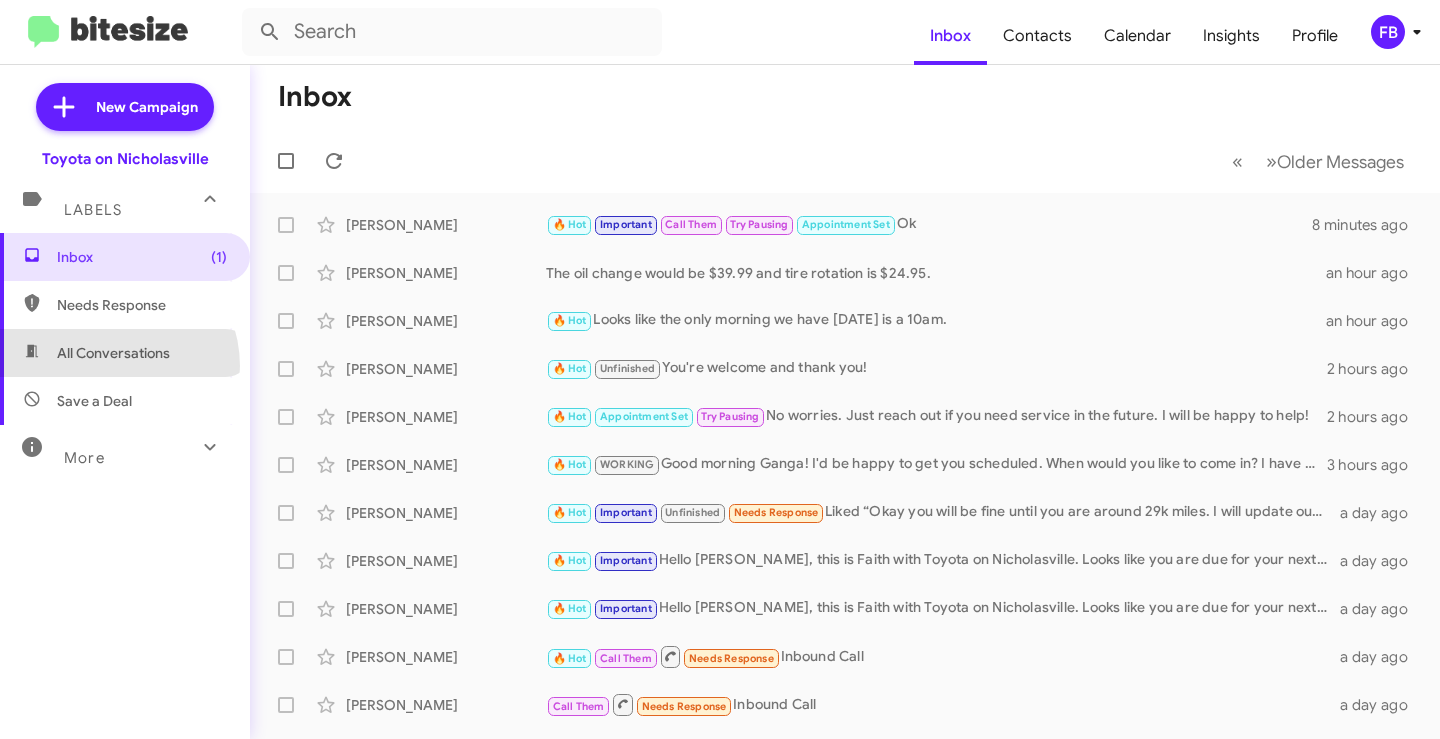 click on "All Conversations" at bounding box center (125, 353) 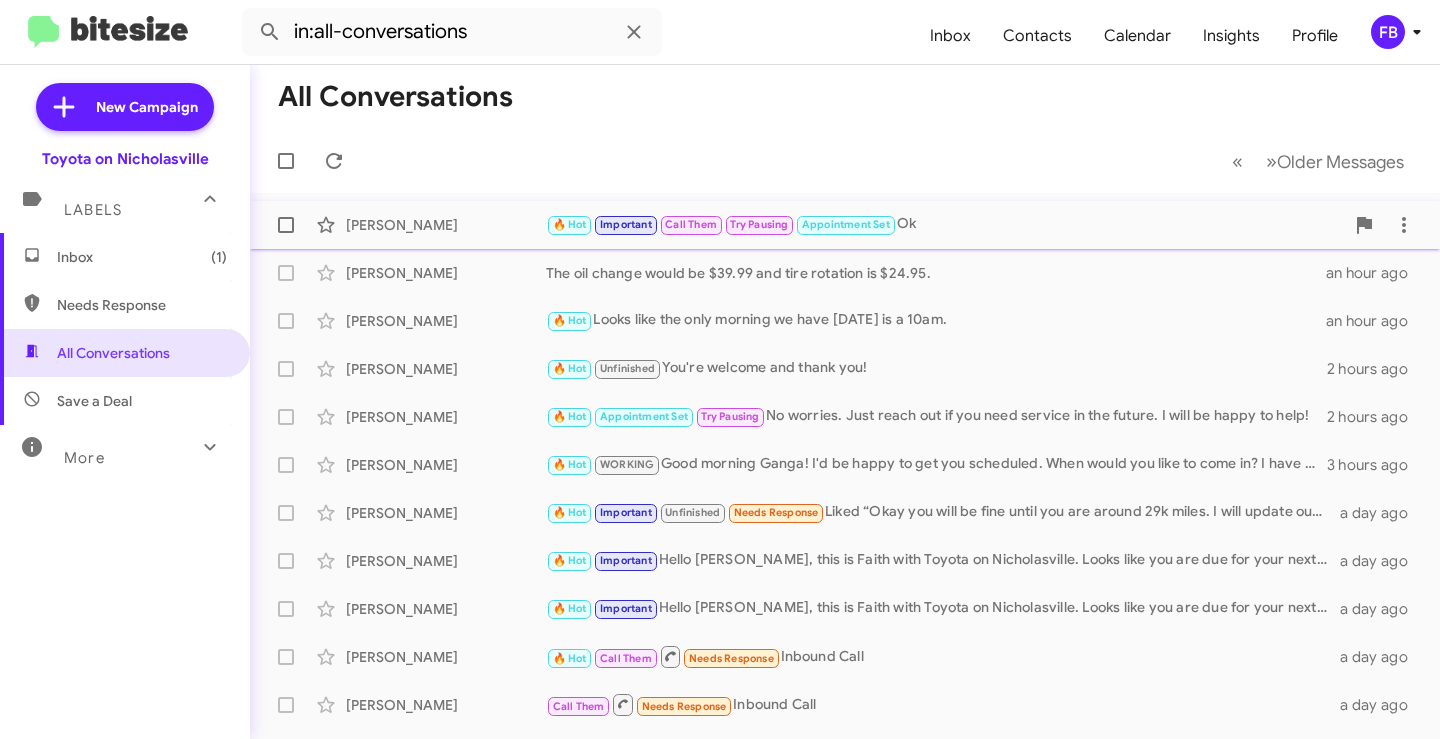 click on "[PERSON_NAME]  🔥 Hot   Important   Call Them   Try Pausing   Appointment Set   Ok   8 minutes ago" 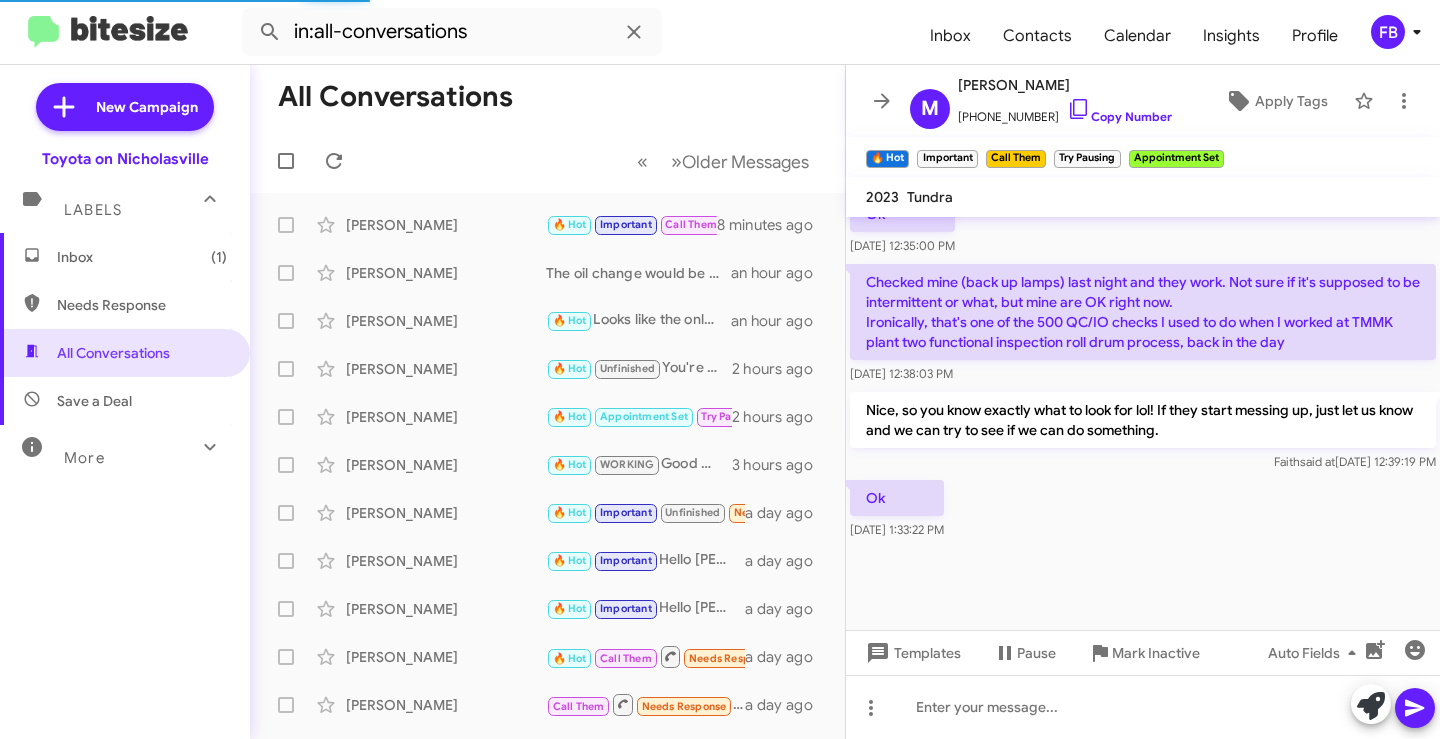 scroll, scrollTop: 1347, scrollLeft: 0, axis: vertical 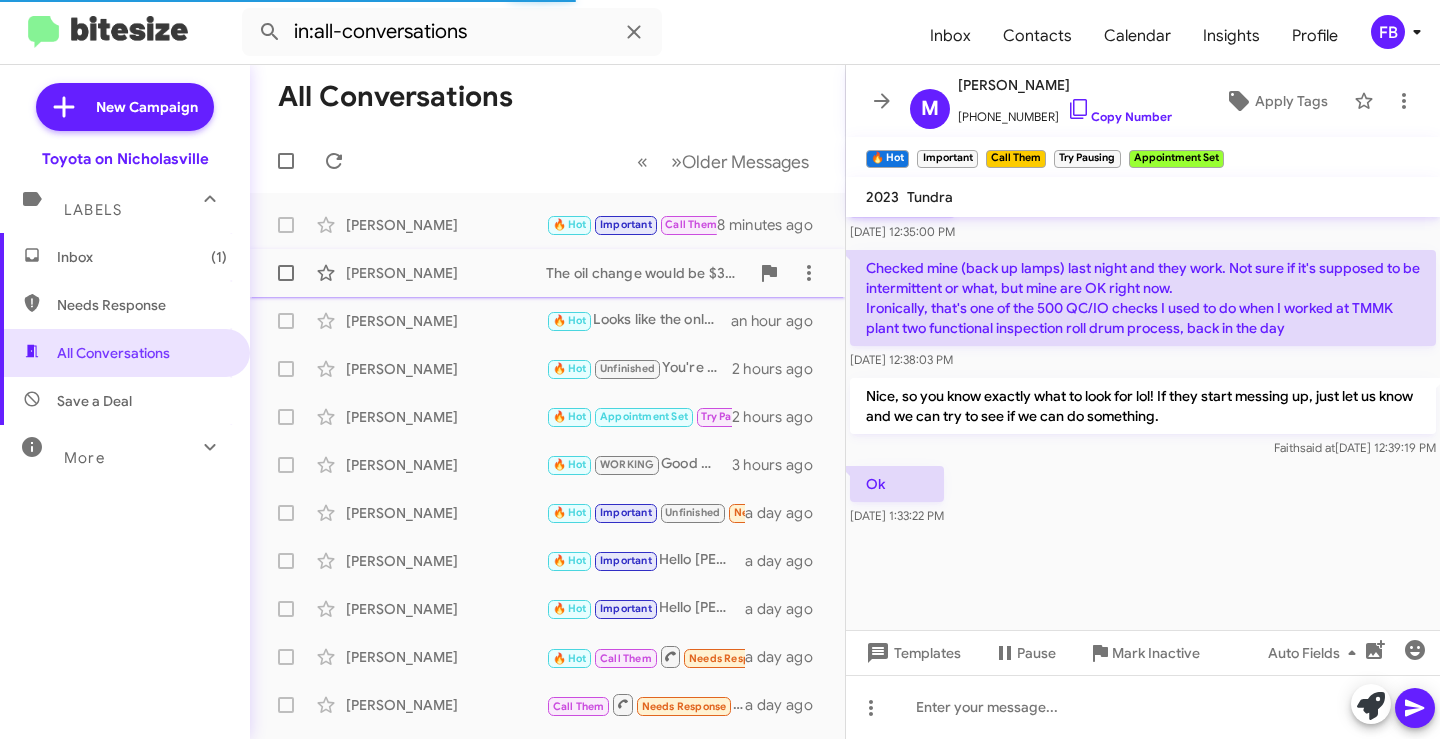 click on "[PERSON_NAME]" 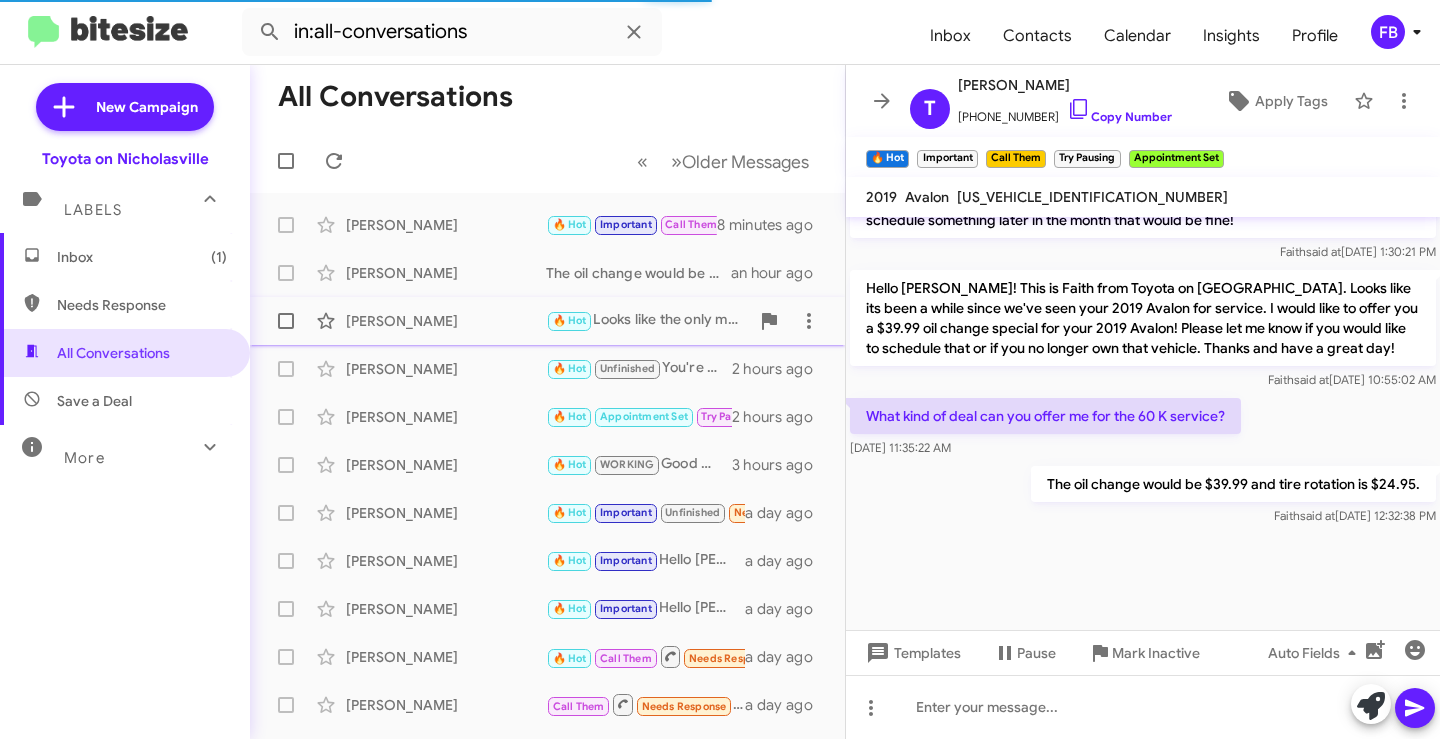 scroll, scrollTop: 2398, scrollLeft: 0, axis: vertical 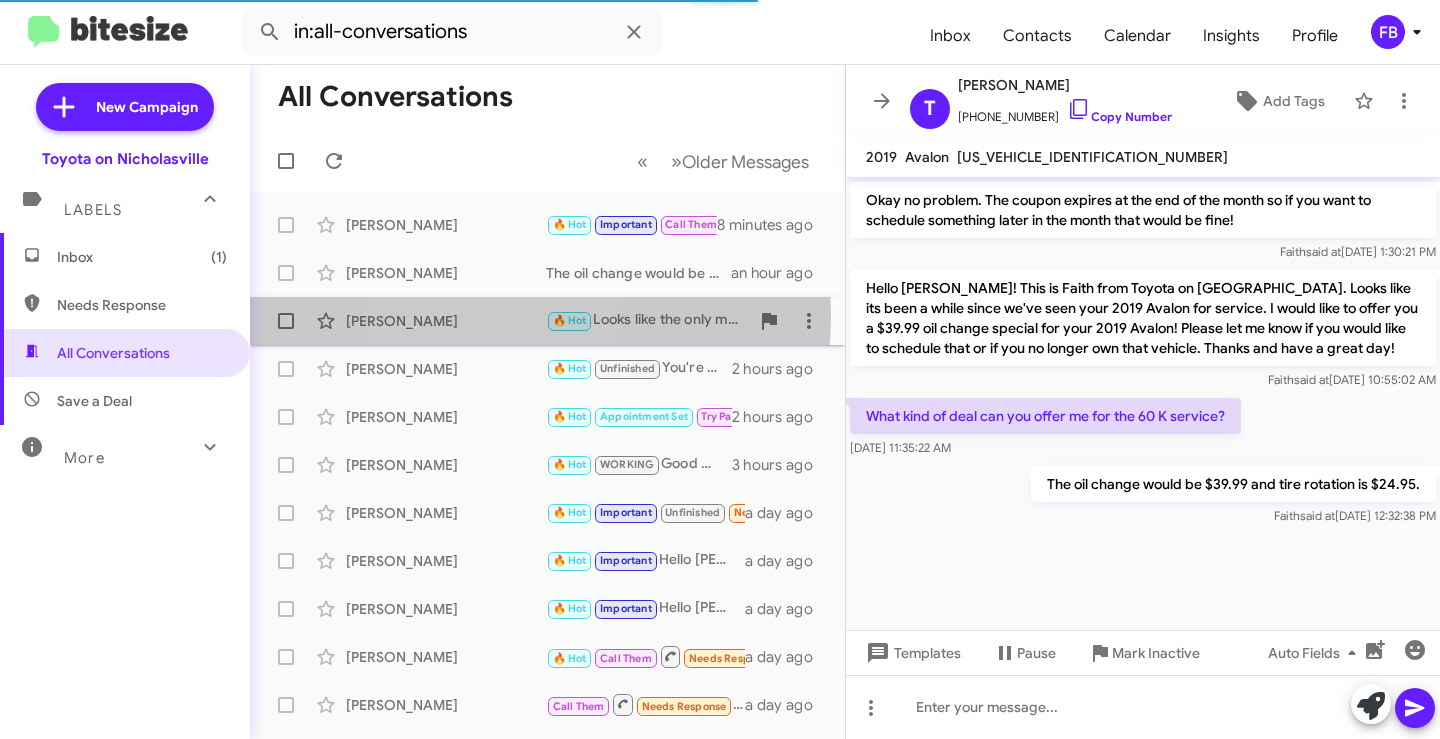 click on "[PERSON_NAME]" 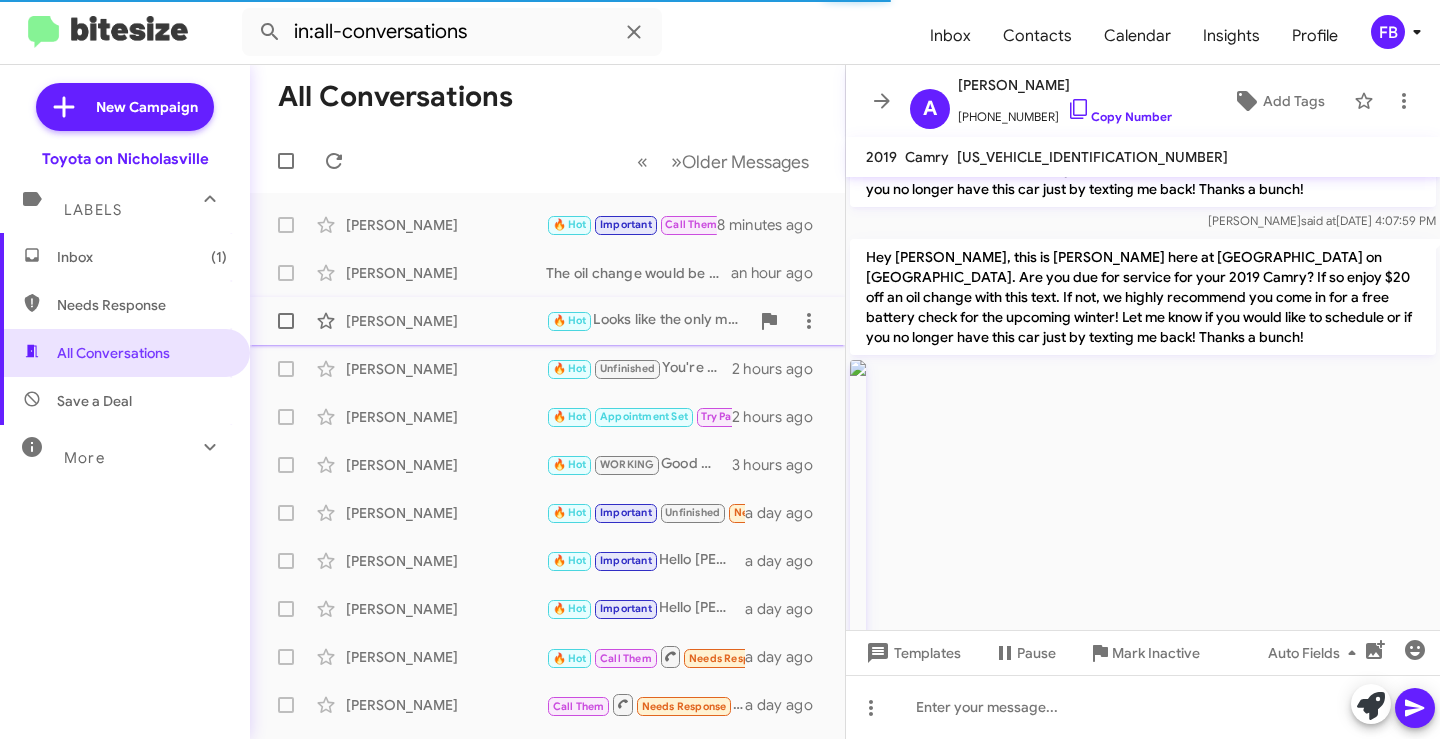 scroll, scrollTop: 4503, scrollLeft: 0, axis: vertical 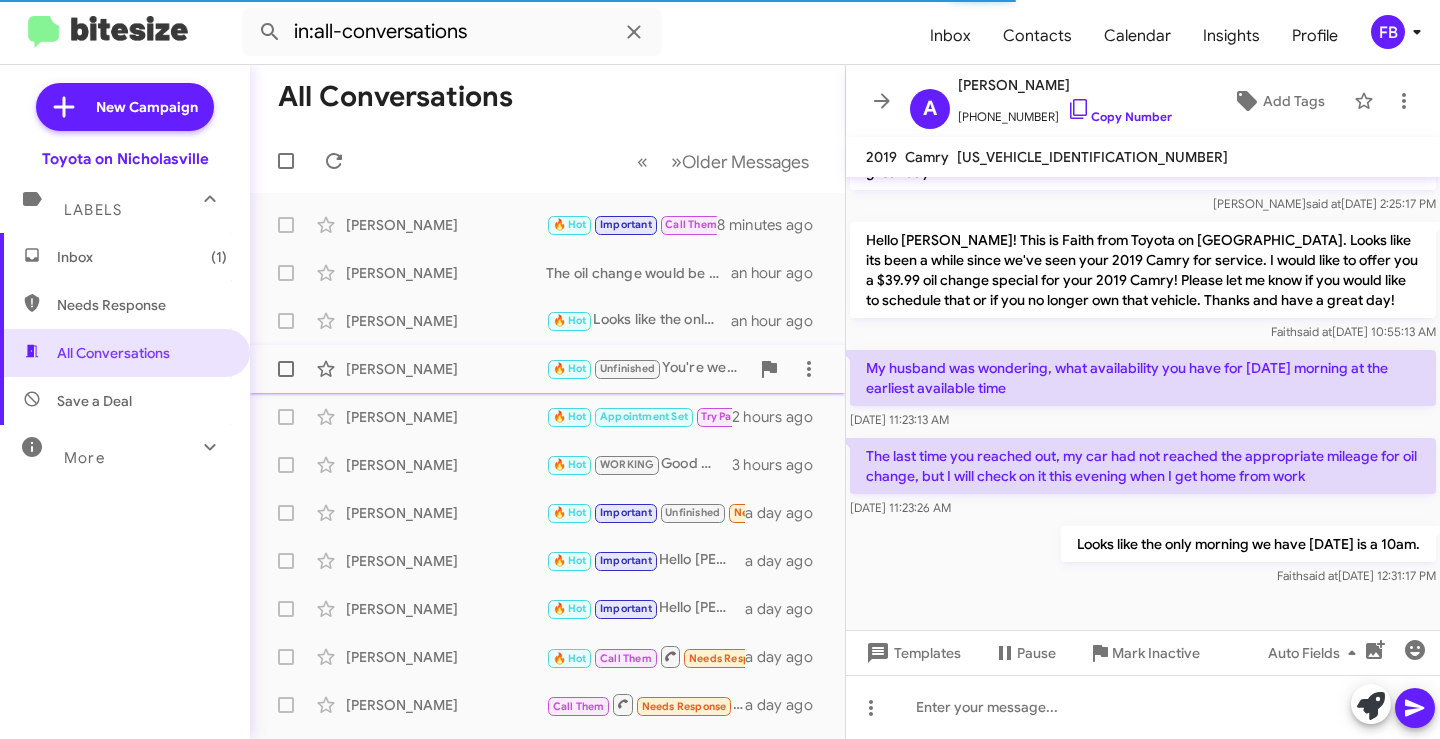 click on "[PERSON_NAME]" 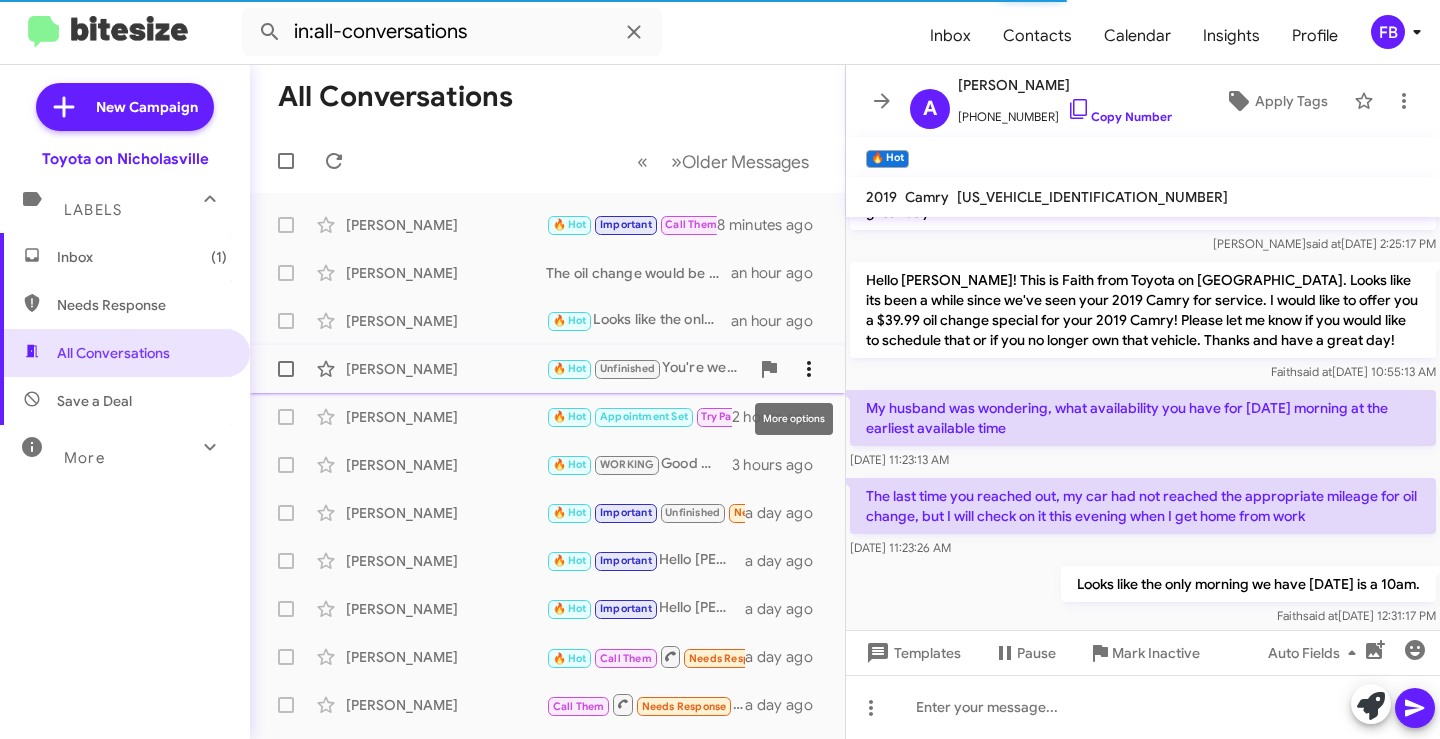 scroll, scrollTop: 1814, scrollLeft: 0, axis: vertical 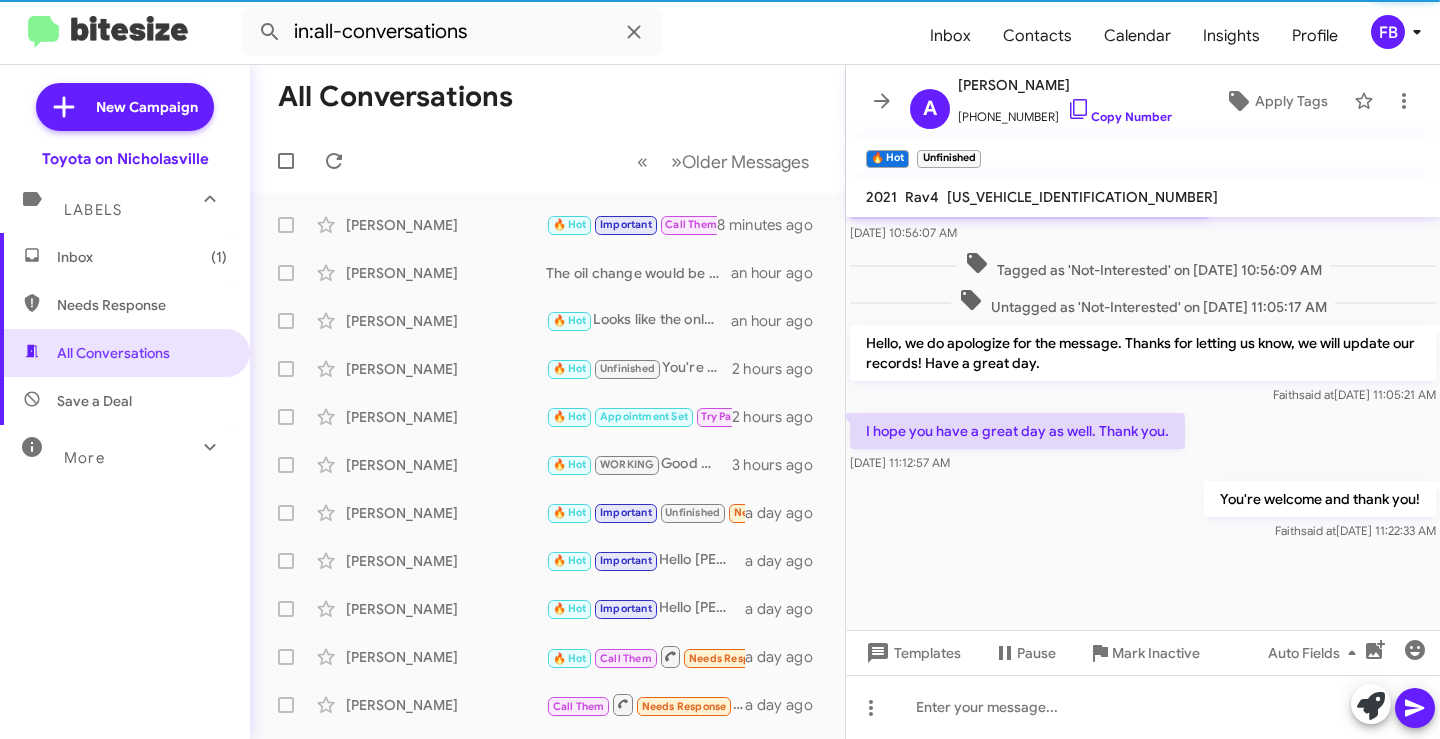 click on "Inbox  (1)" at bounding box center [142, 257] 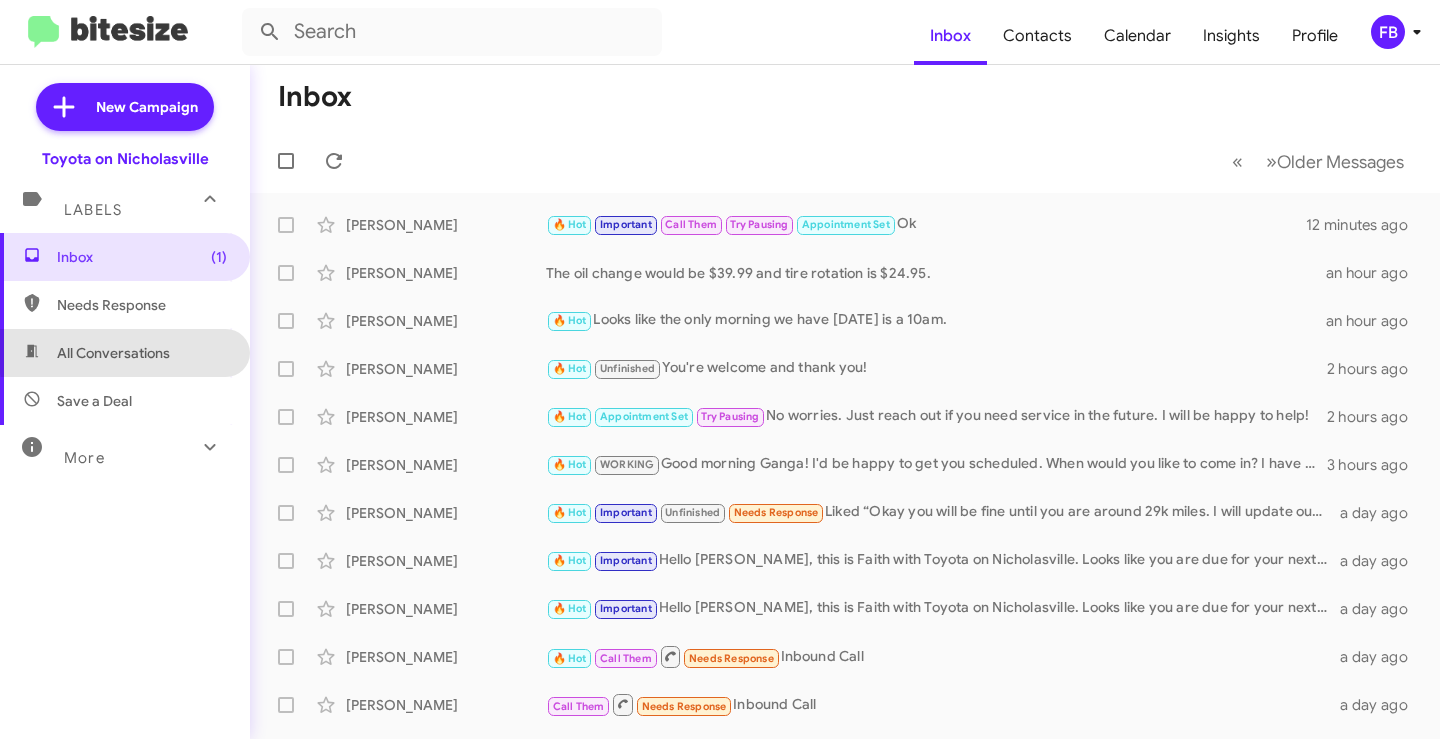 click on "All Conversations" at bounding box center [125, 353] 